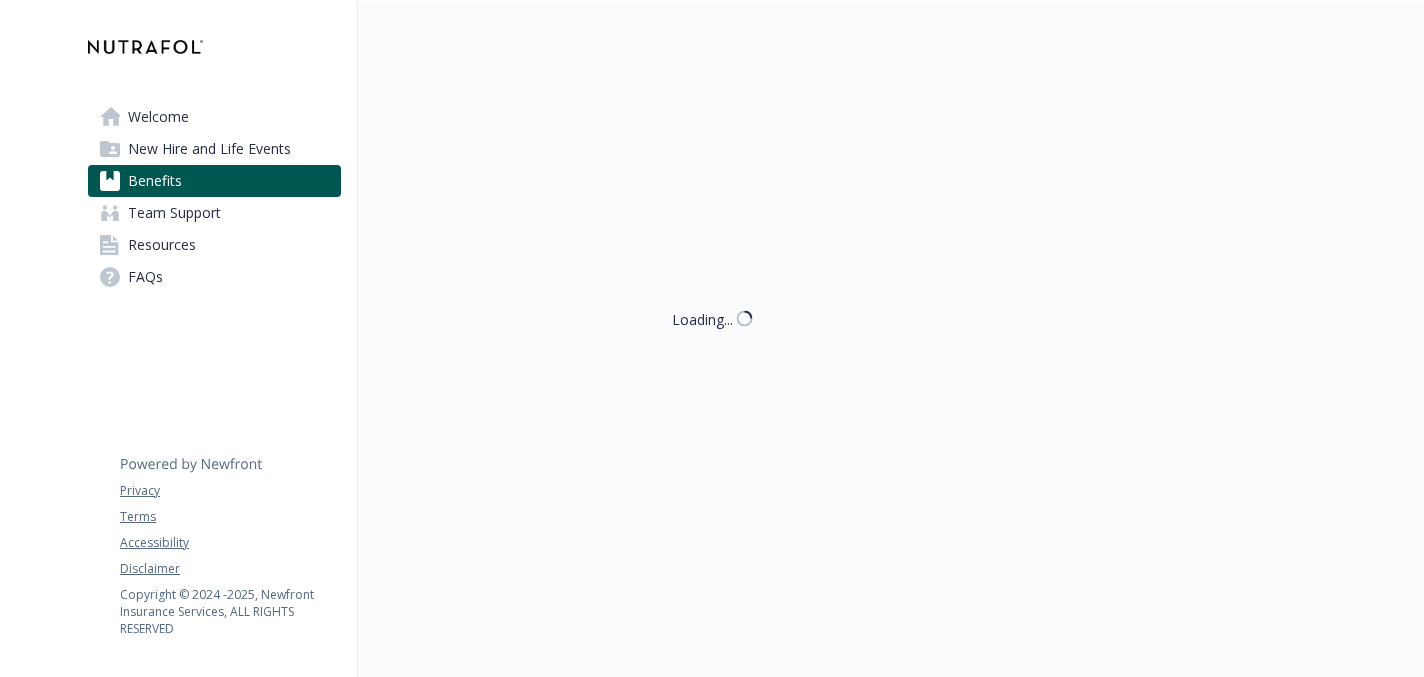 scroll, scrollTop: 0, scrollLeft: 0, axis: both 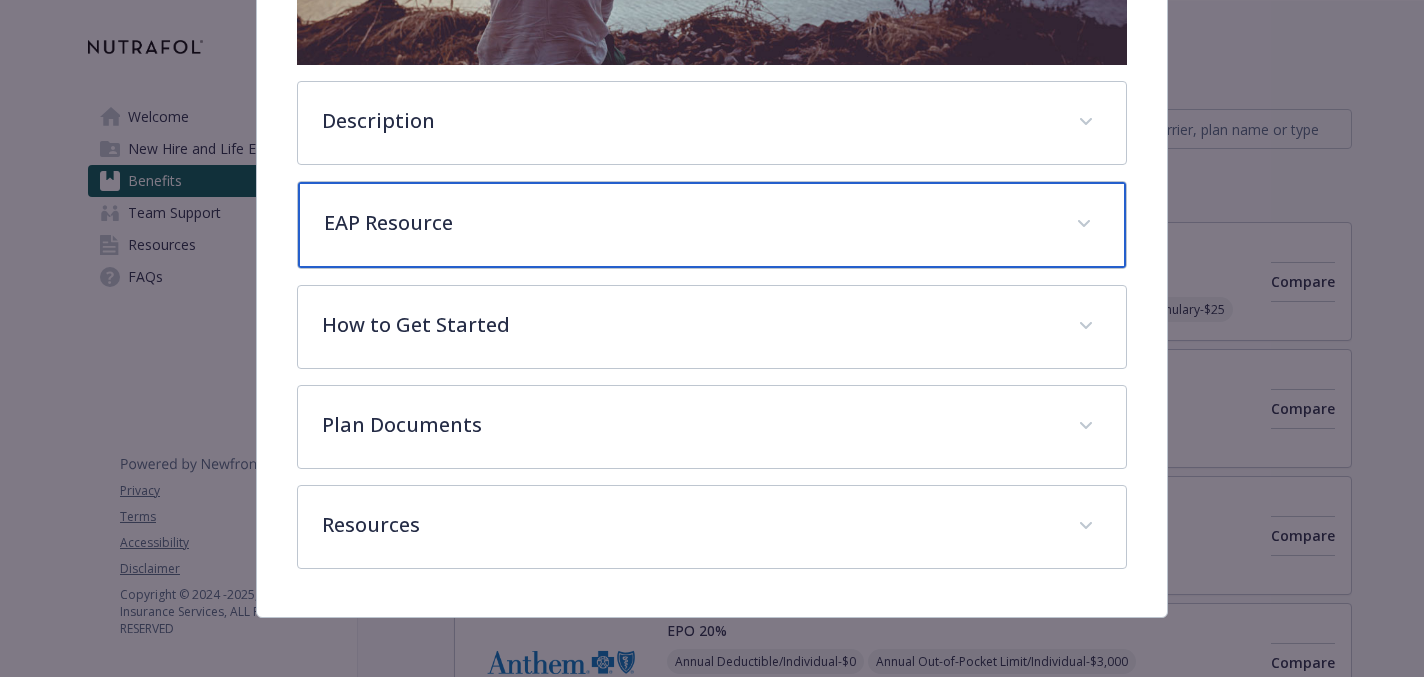 click on "EAP Resource" at bounding box center (687, 223) 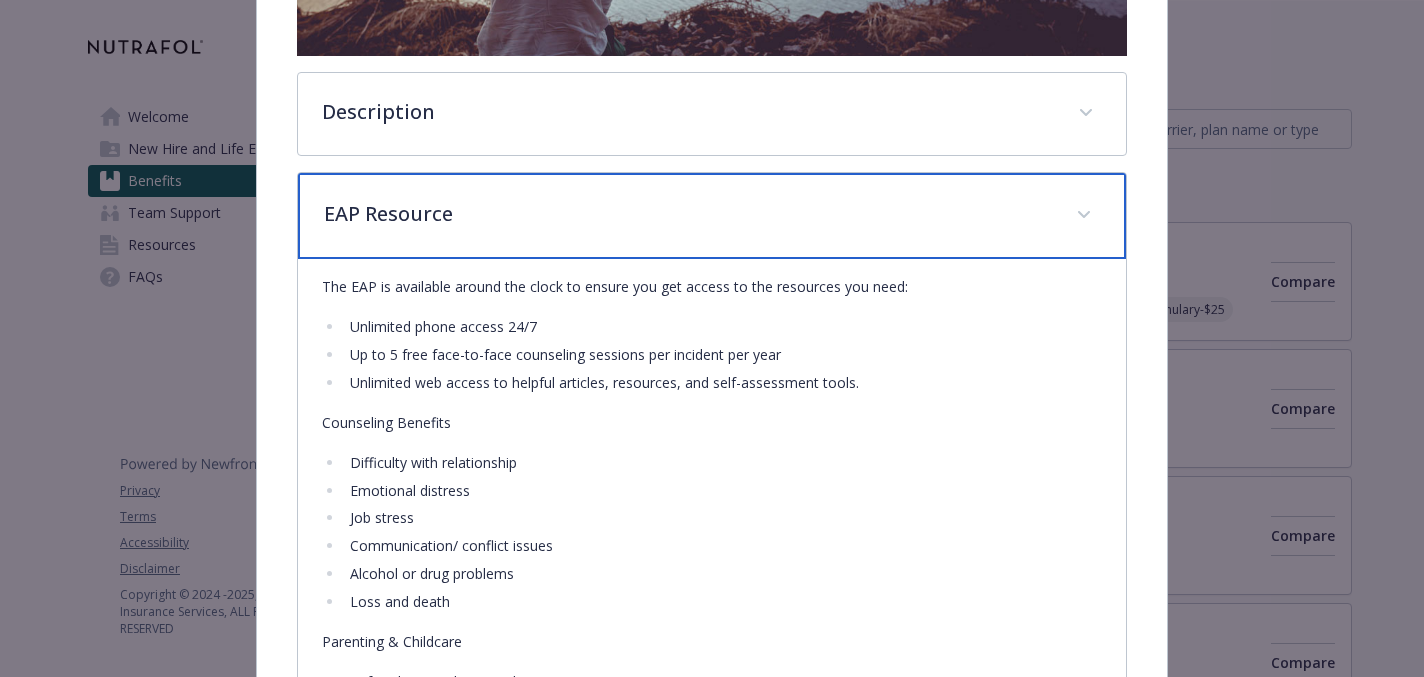 scroll, scrollTop: 0, scrollLeft: 0, axis: both 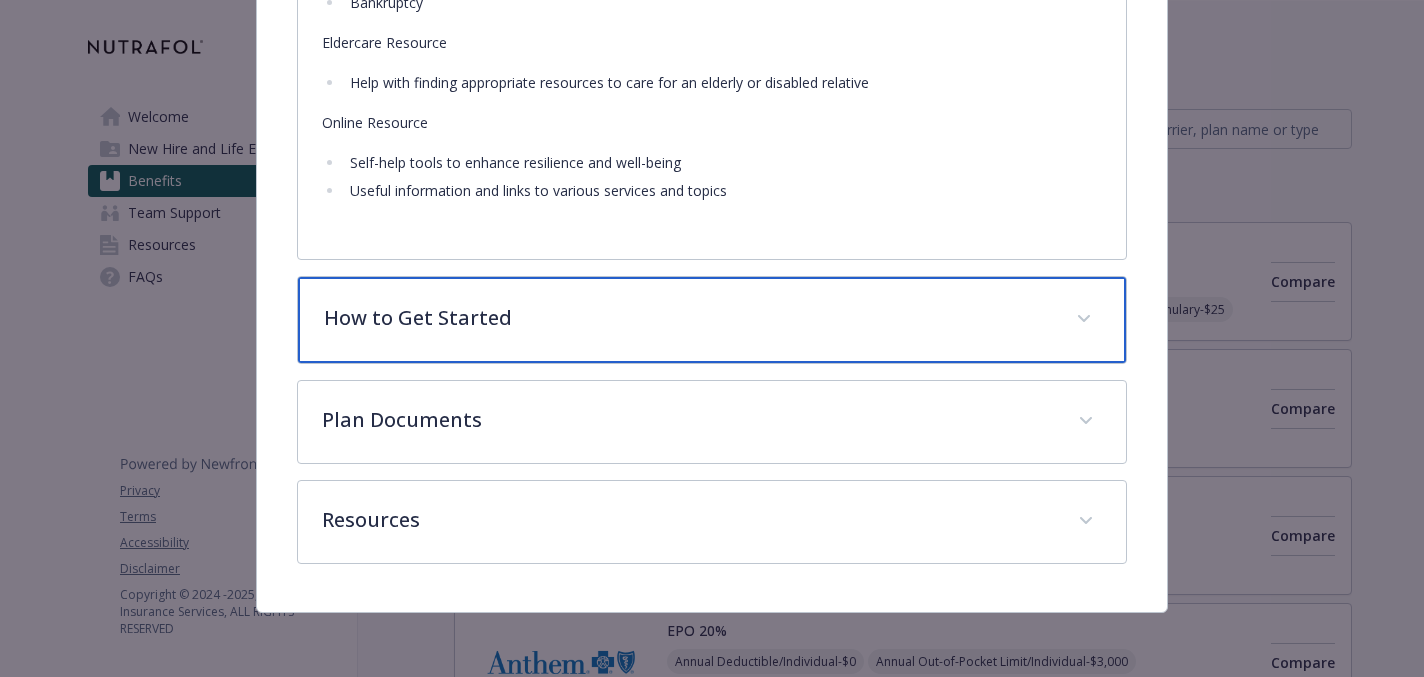 click on "How to Get Started" at bounding box center (687, 318) 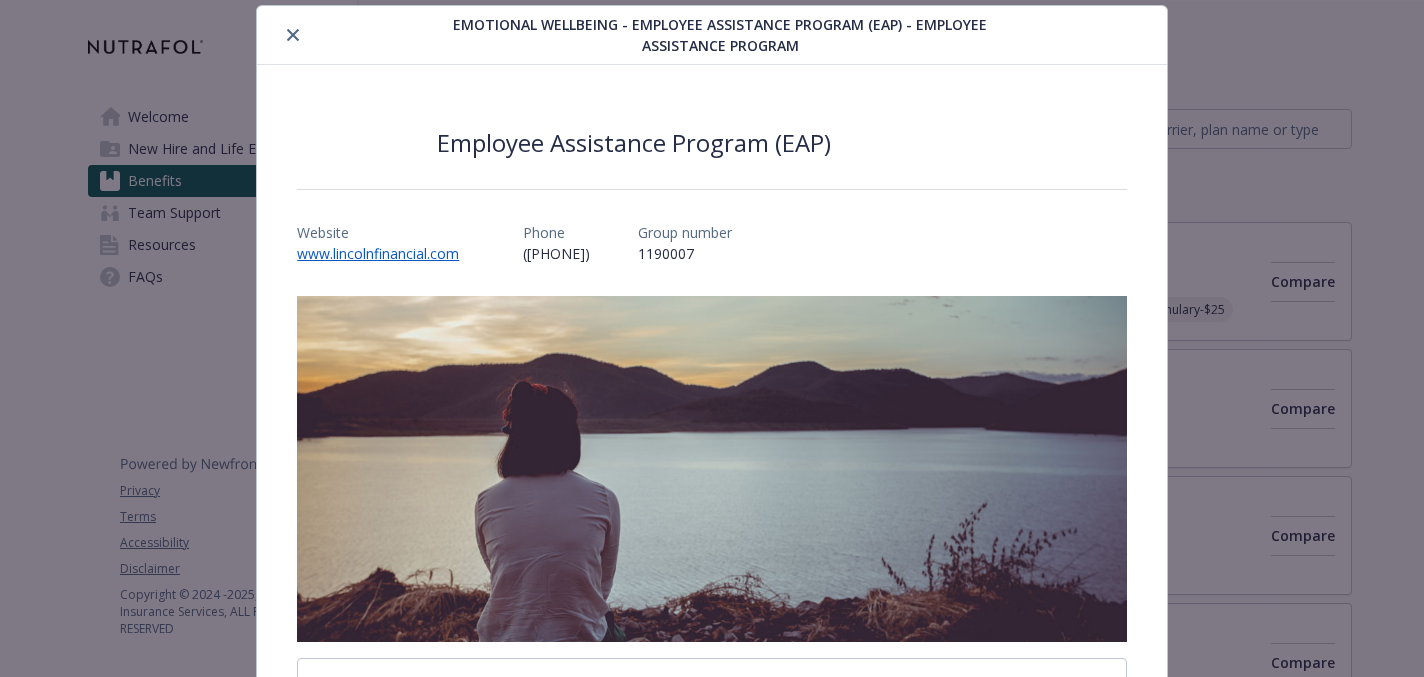 scroll, scrollTop: 0, scrollLeft: 0, axis: both 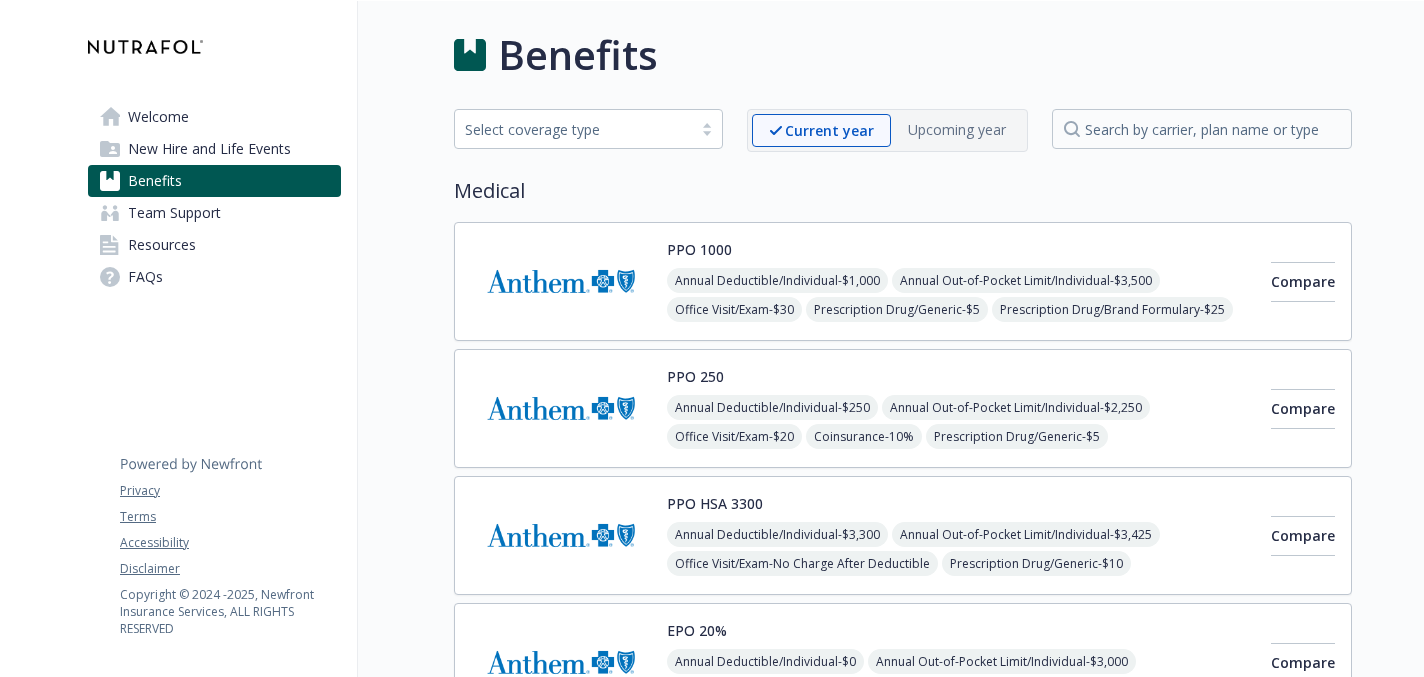click on "Welcome" at bounding box center [158, 117] 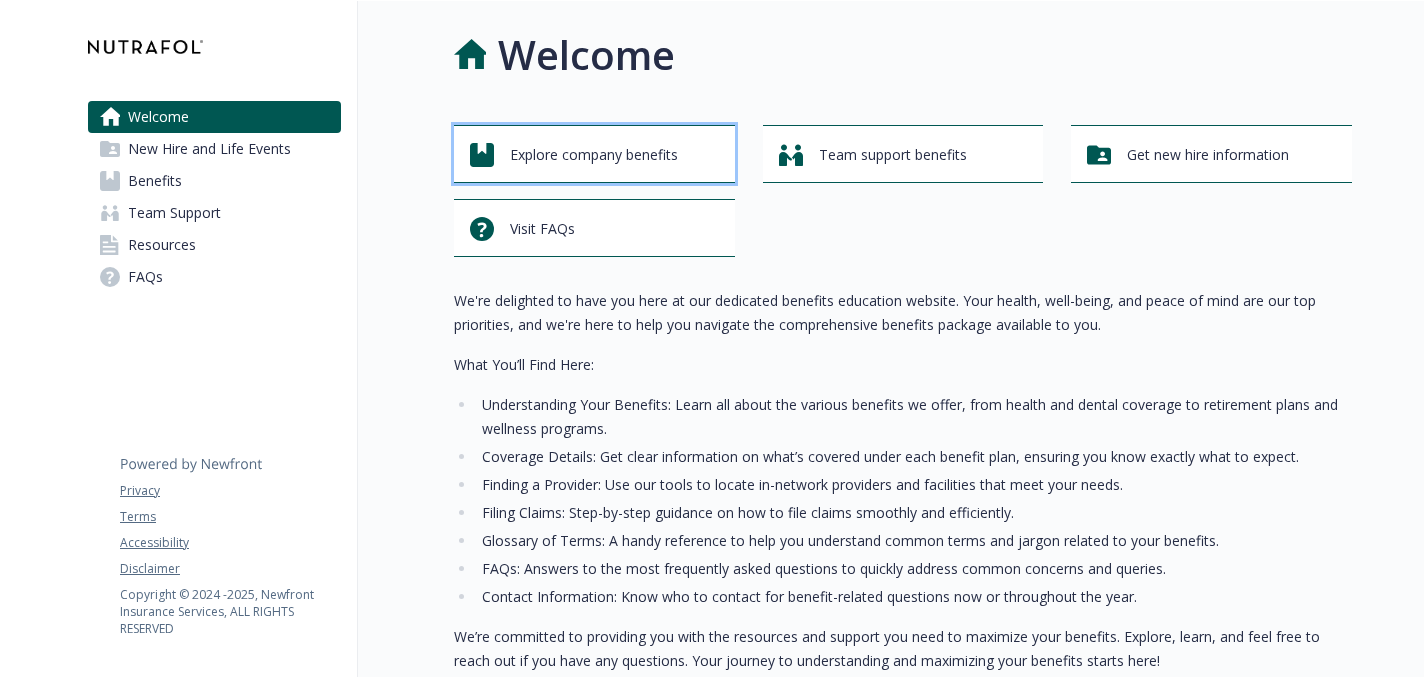 click on "Explore company benefits" at bounding box center (594, 155) 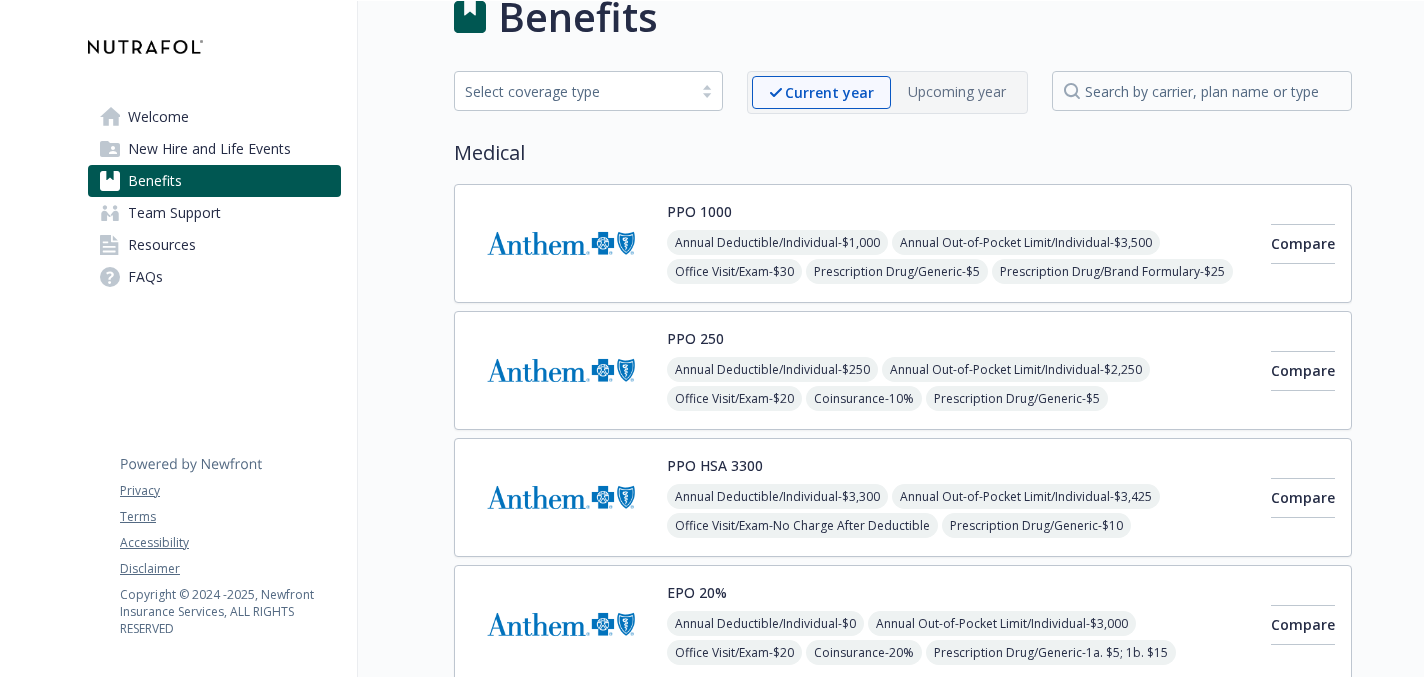 scroll, scrollTop: 0, scrollLeft: 0, axis: both 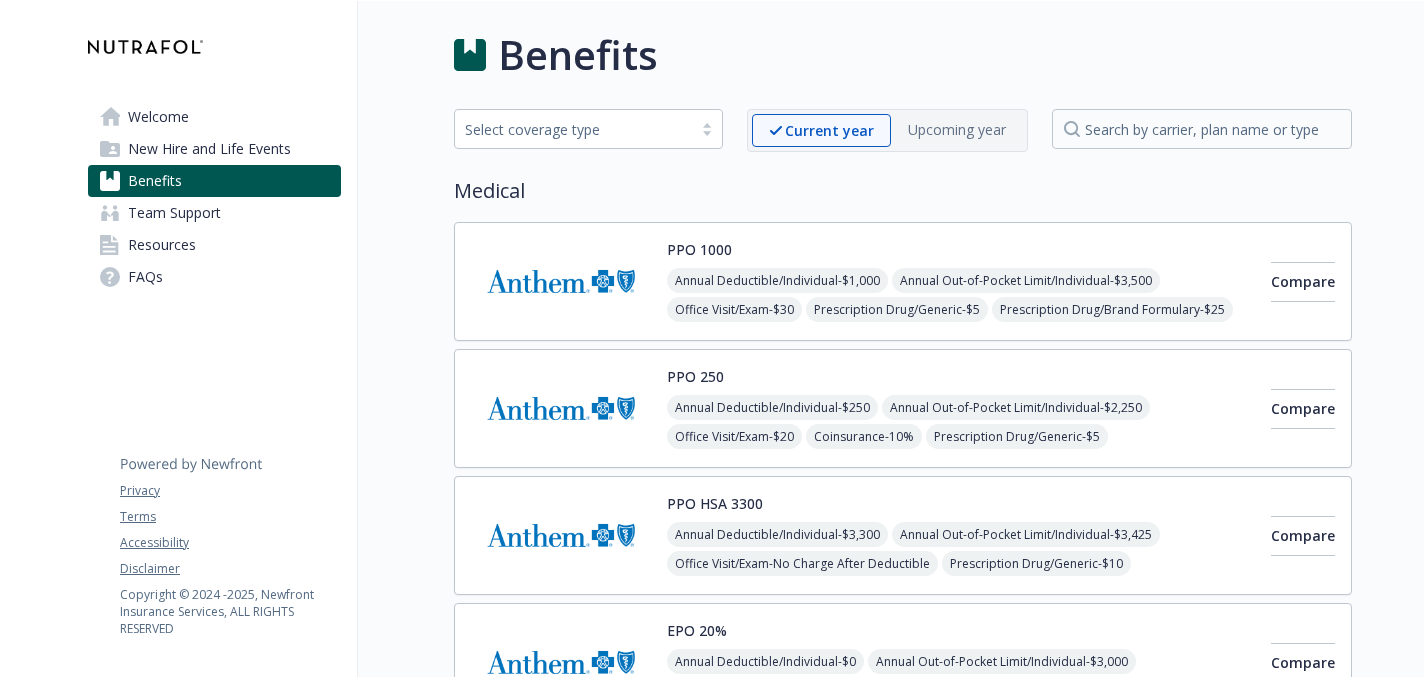 click on "Select coverage type" at bounding box center [588, 129] 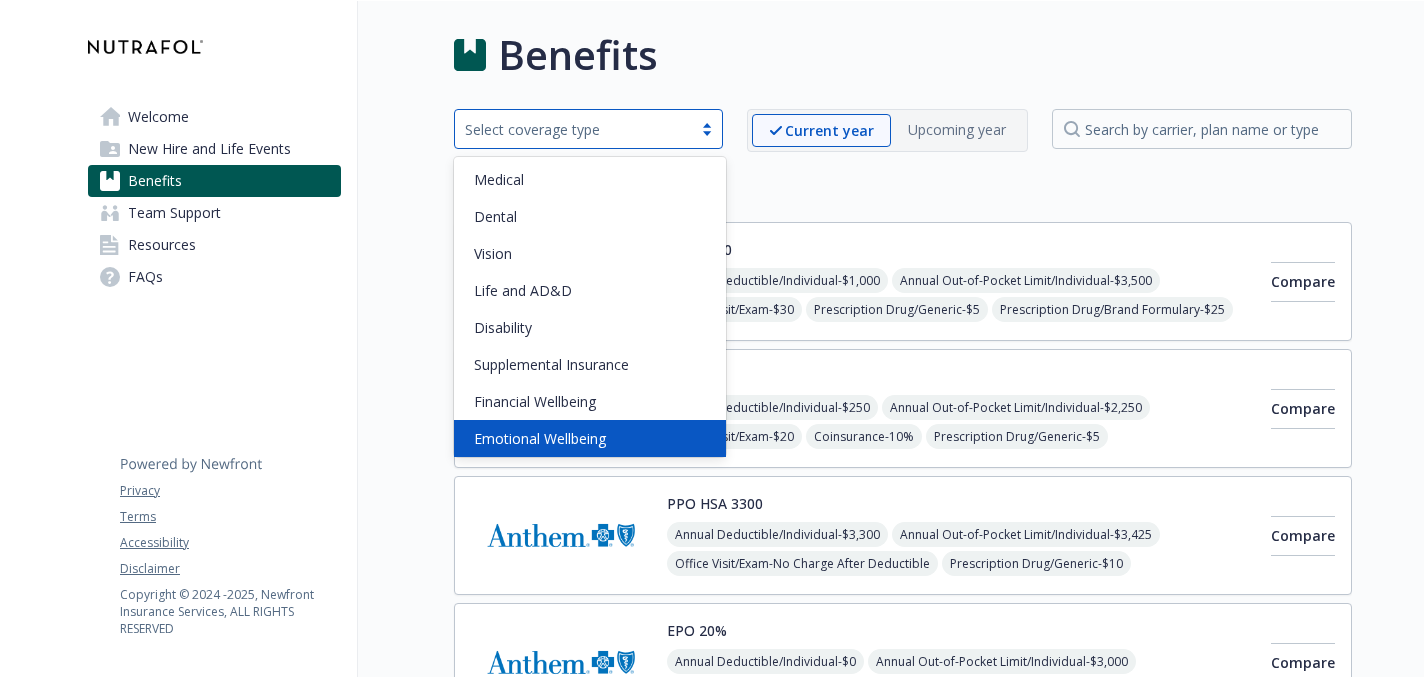 click on "Emotional Wellbeing" at bounding box center [590, 438] 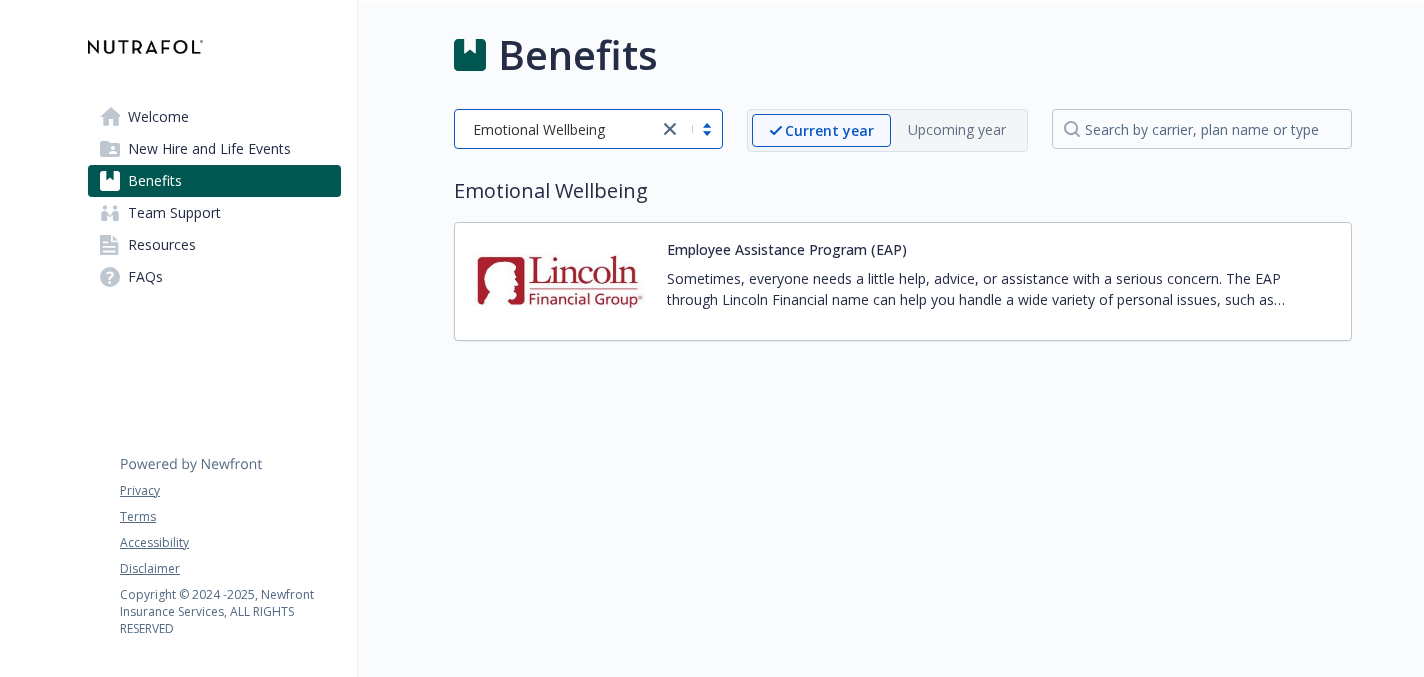 click at bounding box center [561, 281] 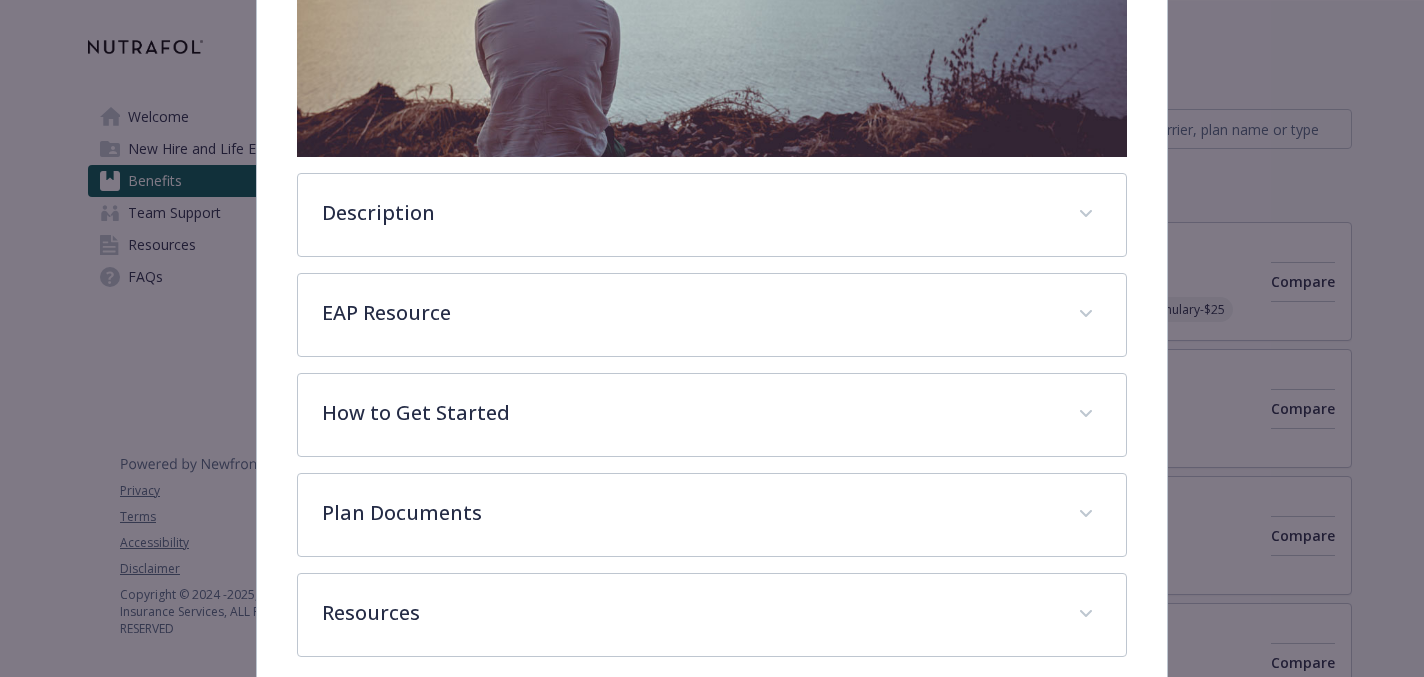 scroll, scrollTop: 636, scrollLeft: 0, axis: vertical 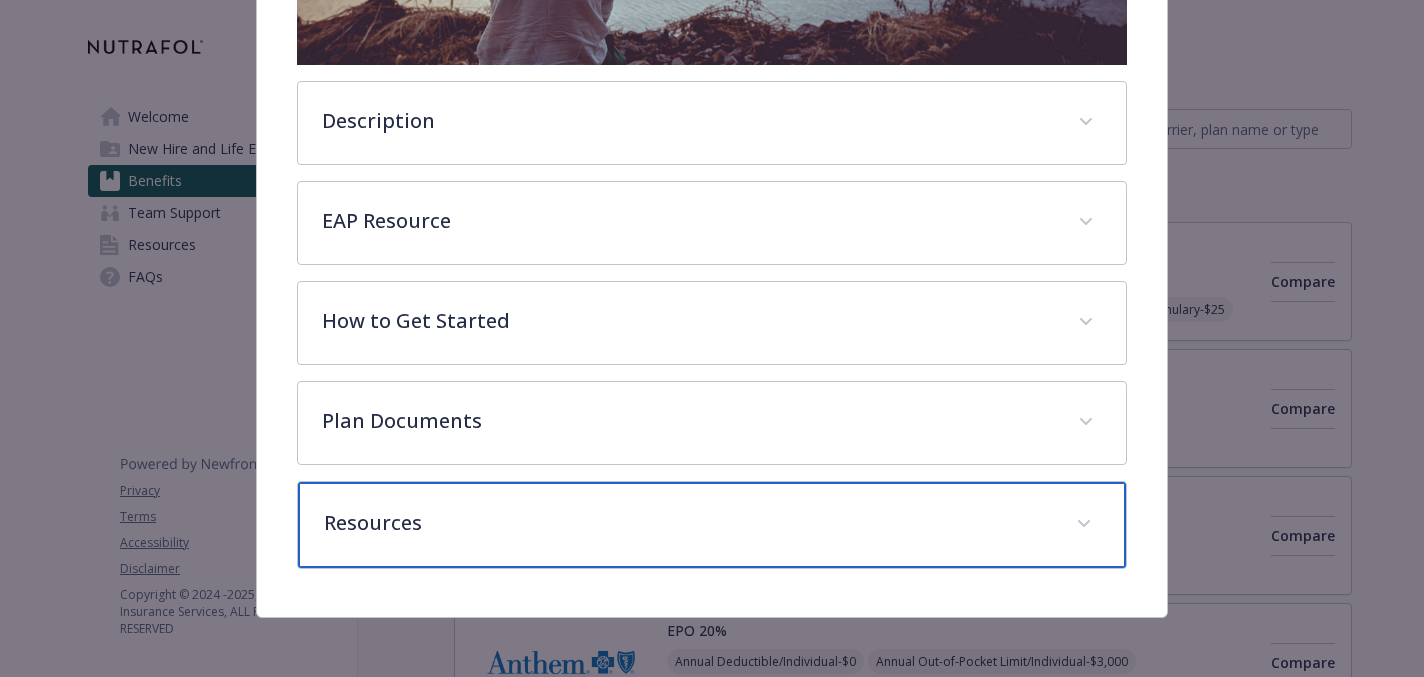 click on "Resources" at bounding box center [687, 523] 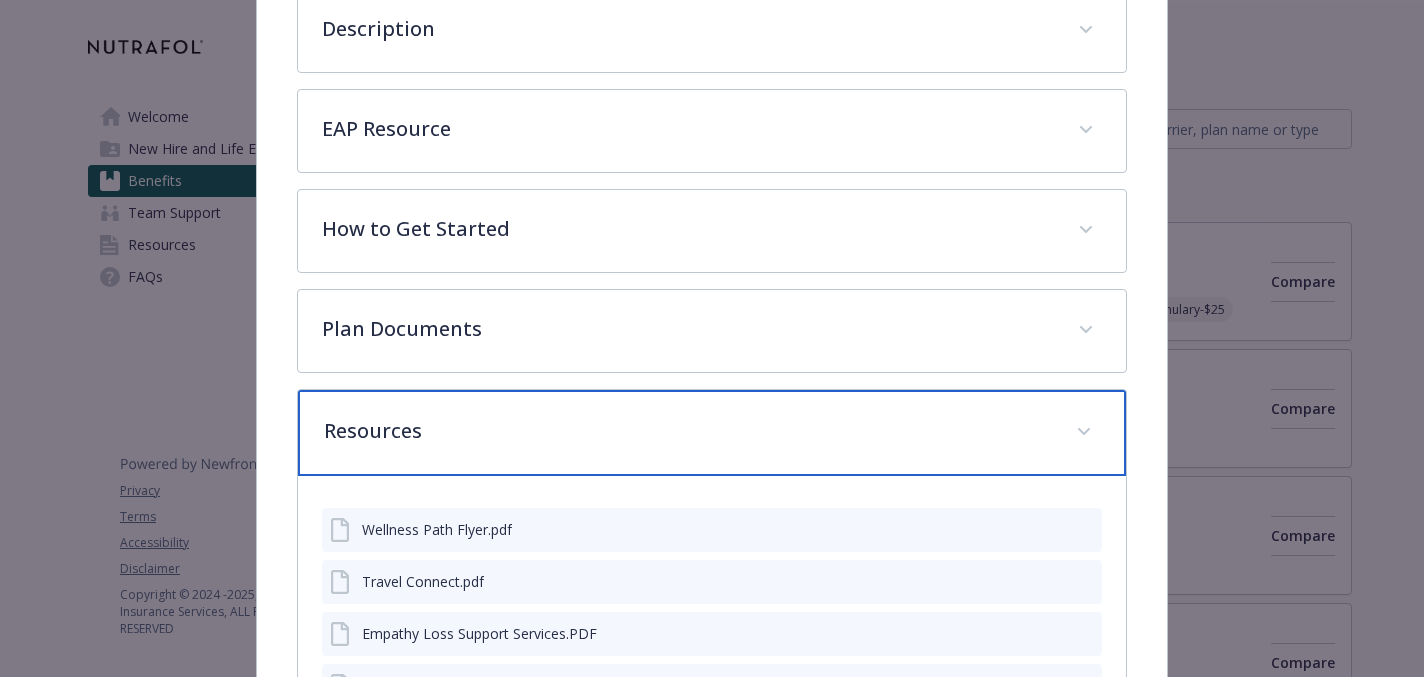 scroll, scrollTop: 618, scrollLeft: 0, axis: vertical 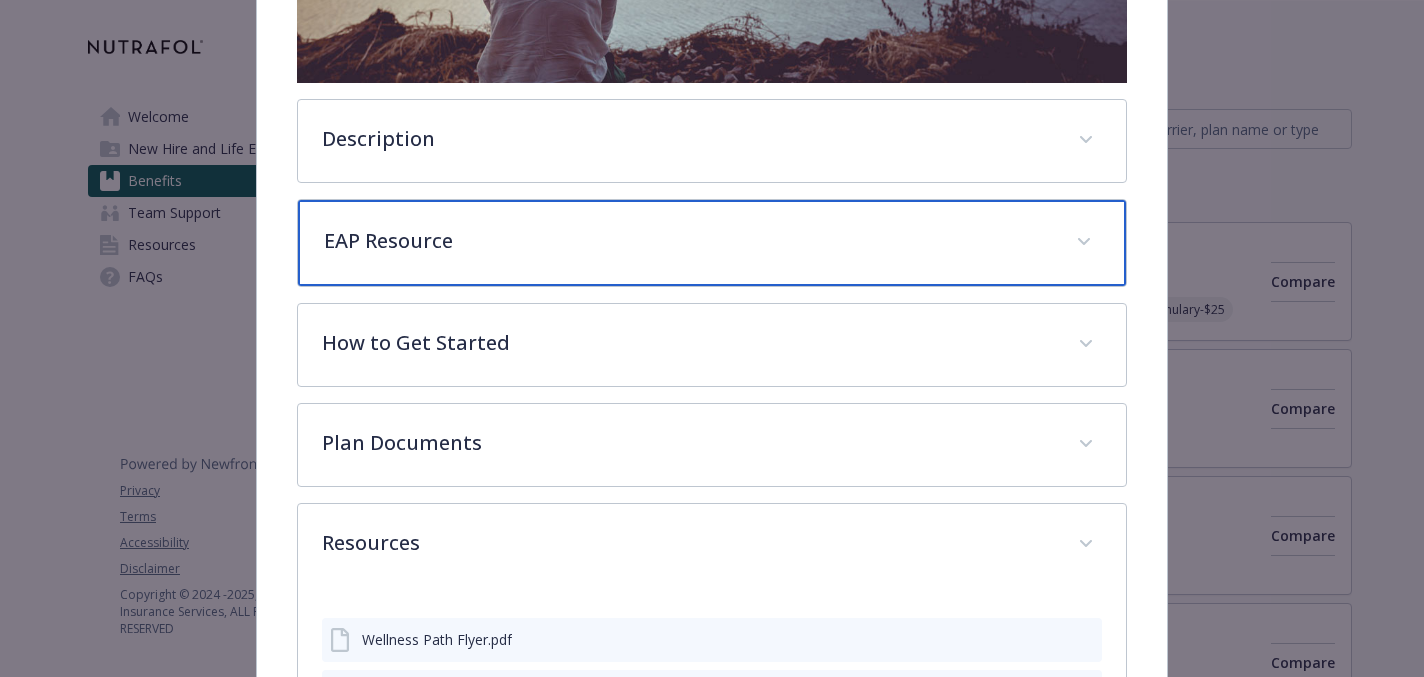 click on "EAP Resource" at bounding box center (711, 243) 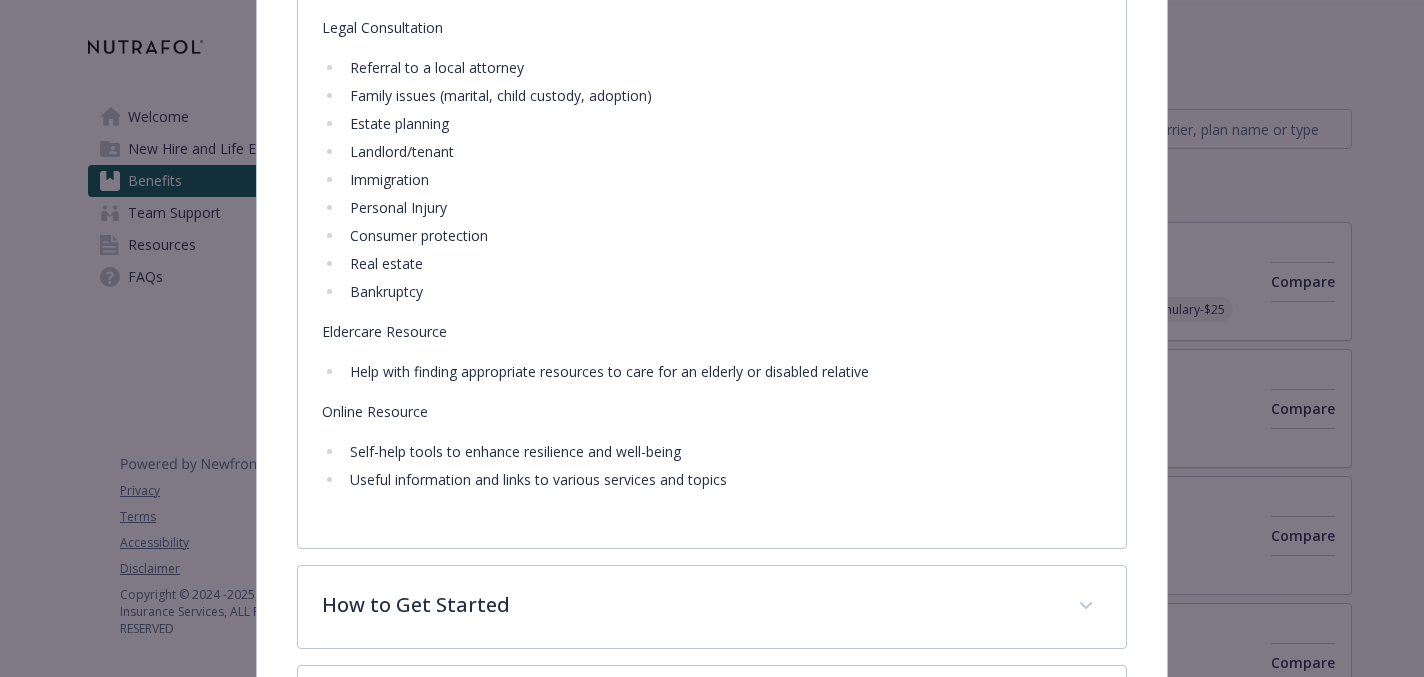 scroll, scrollTop: 1619, scrollLeft: 0, axis: vertical 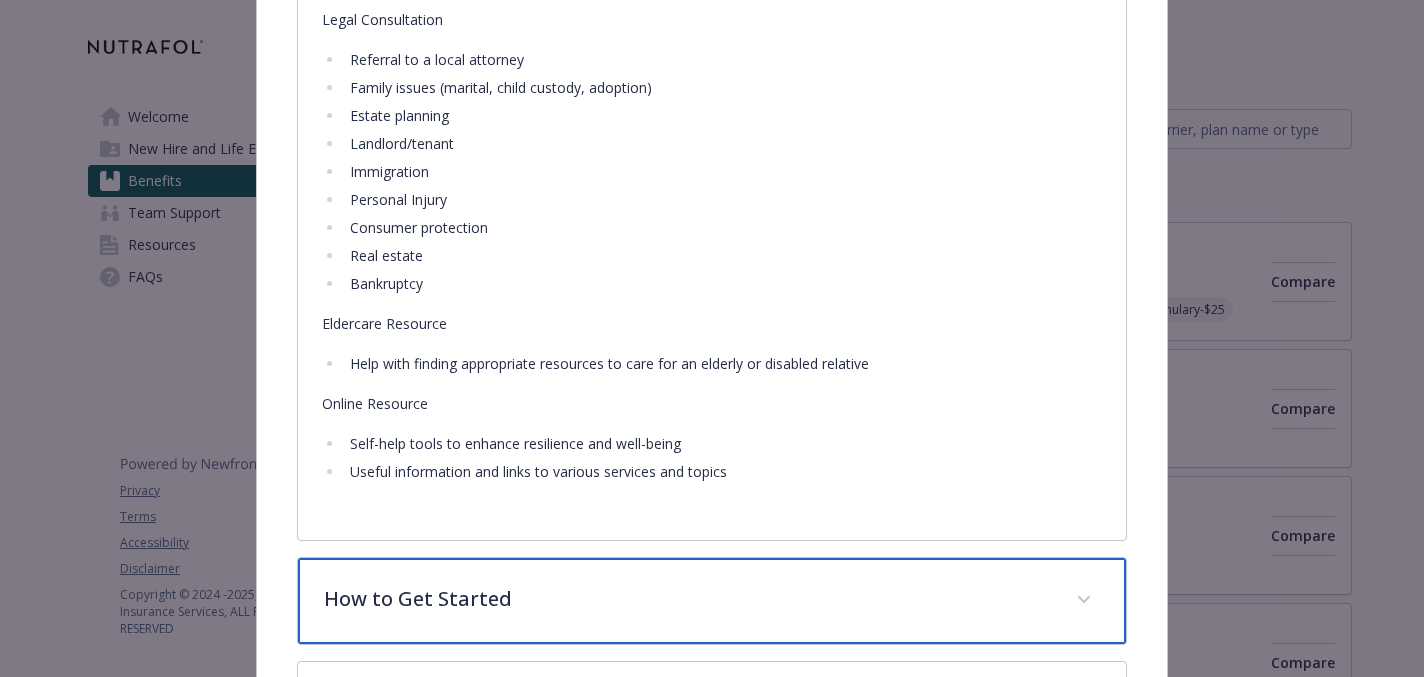 click on "How to Get Started" at bounding box center [687, 599] 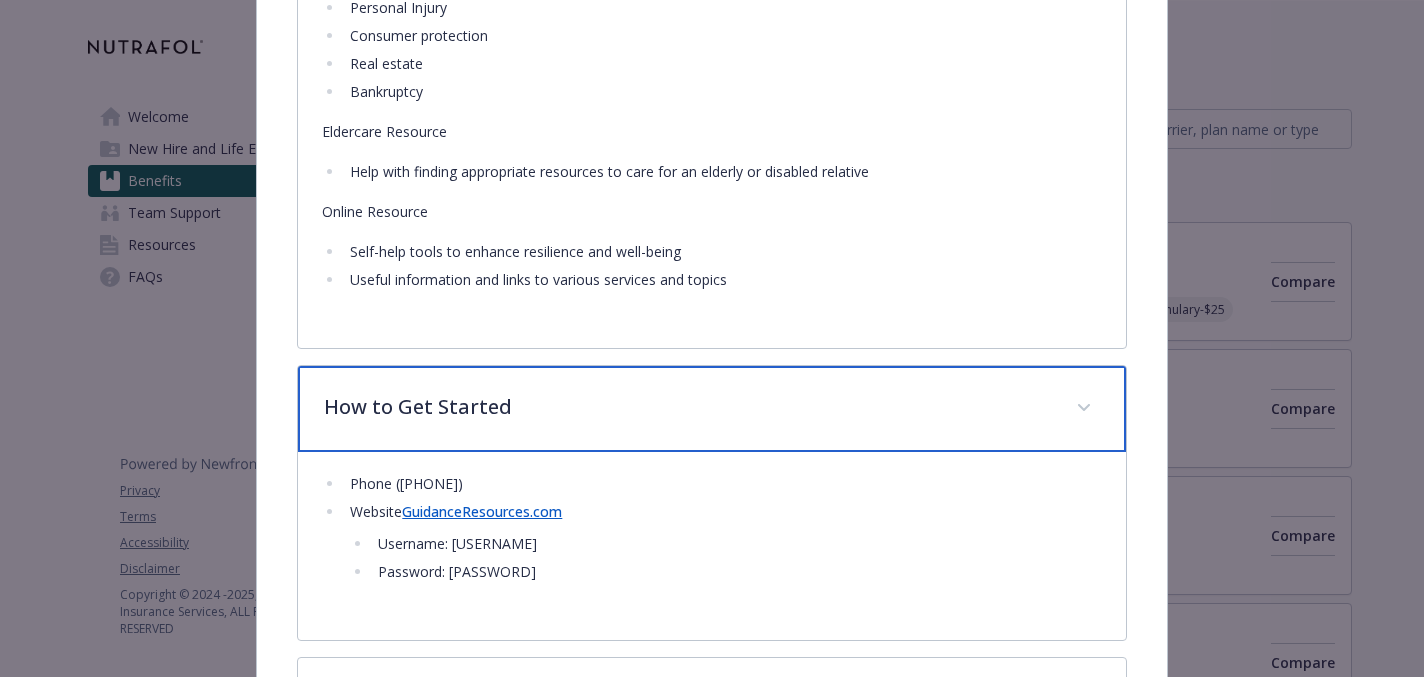 scroll, scrollTop: 1901, scrollLeft: 0, axis: vertical 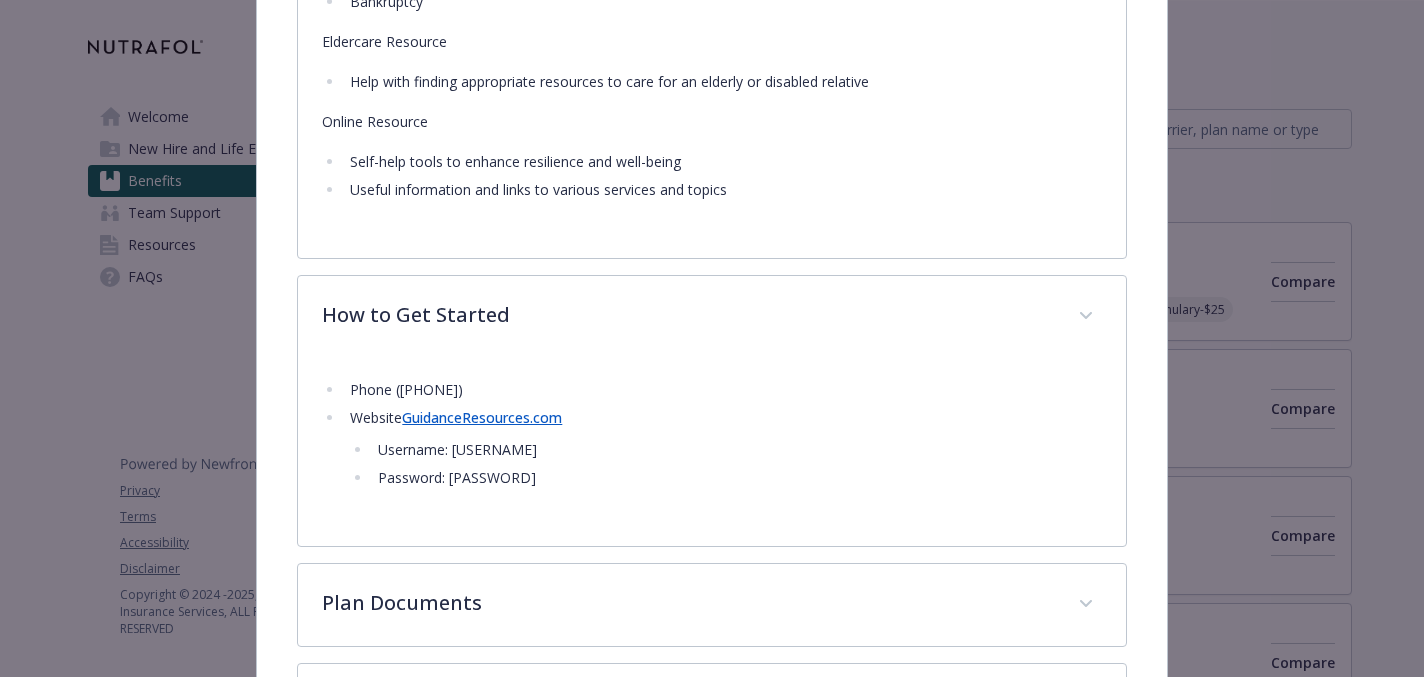 click on "GuidanceResources.com" at bounding box center [482, 417] 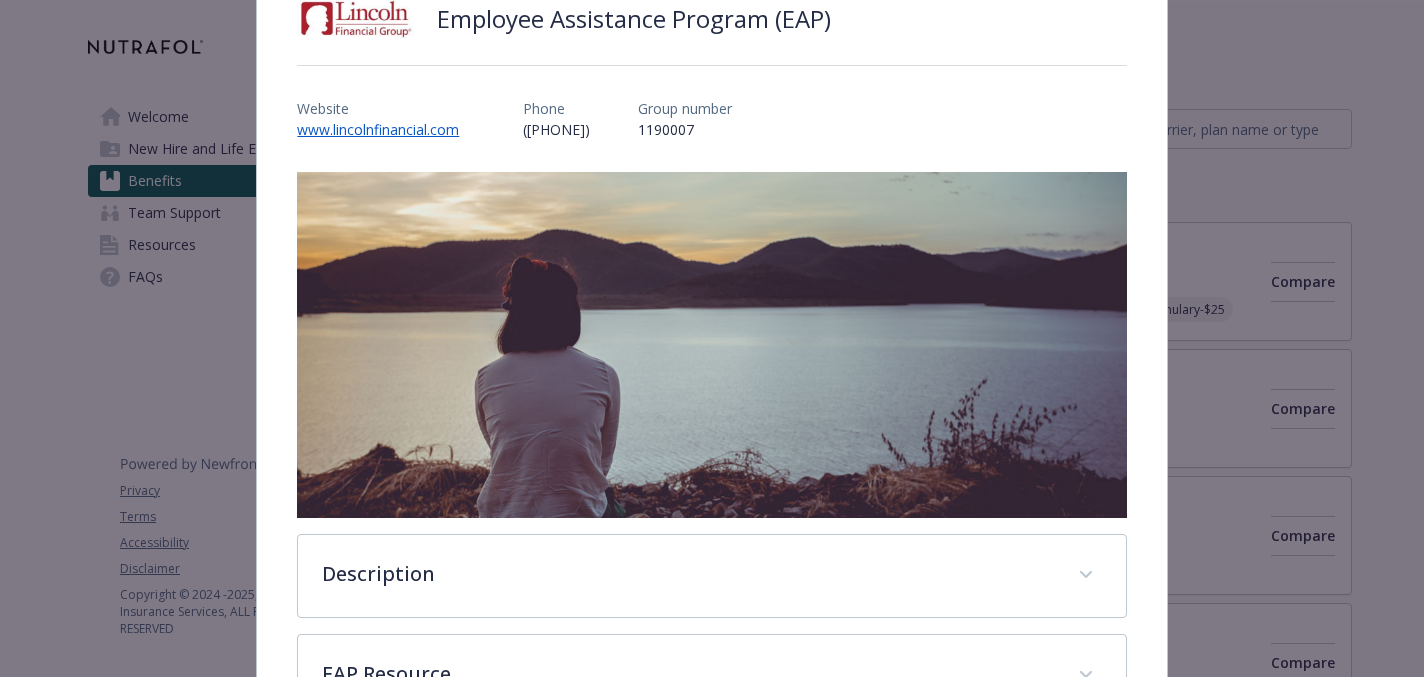 scroll, scrollTop: 0, scrollLeft: 0, axis: both 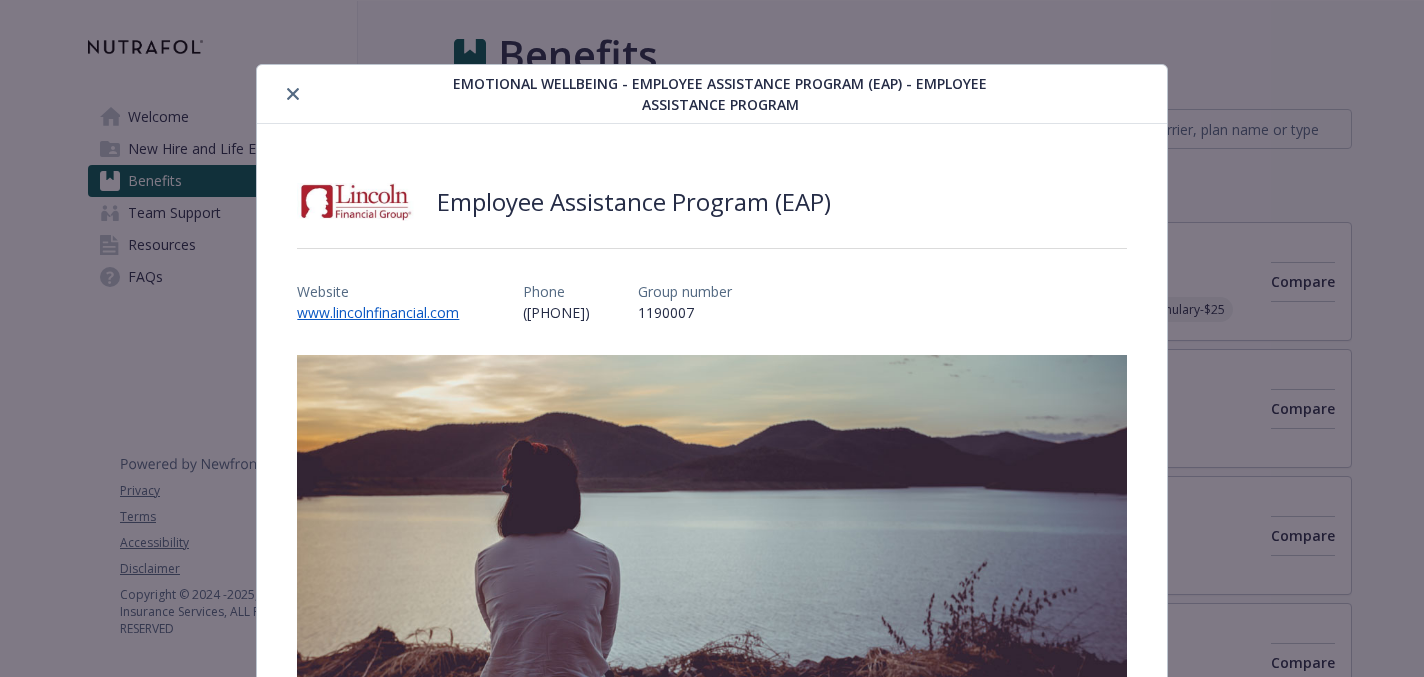 click at bounding box center (358, 94) 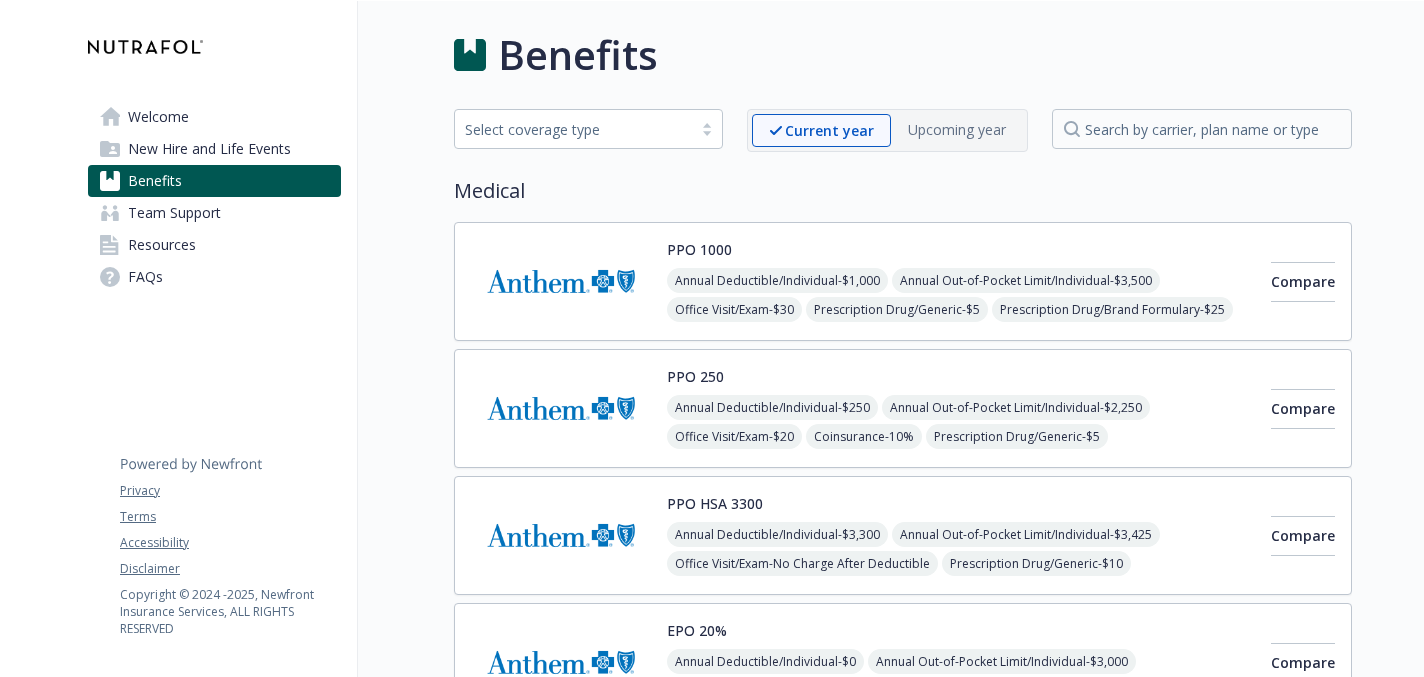 click on "Resources" at bounding box center [162, 245] 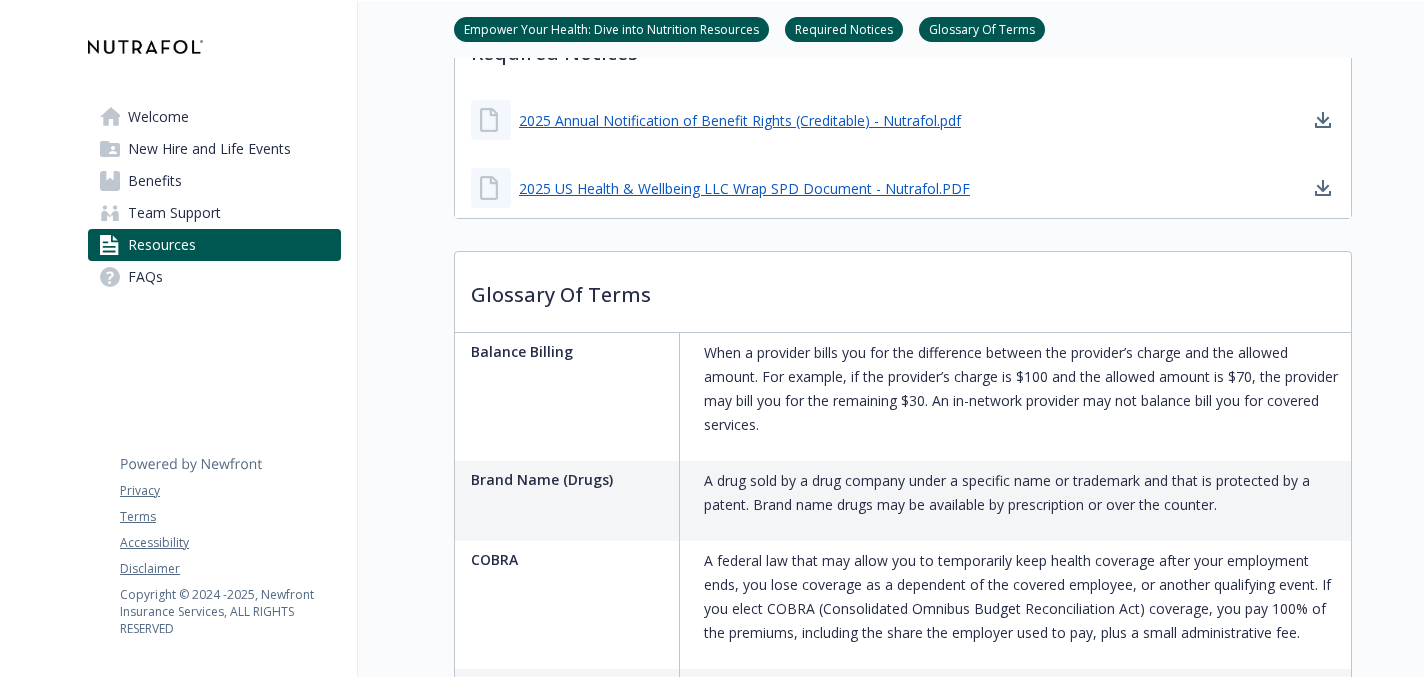 scroll, scrollTop: 0, scrollLeft: 0, axis: both 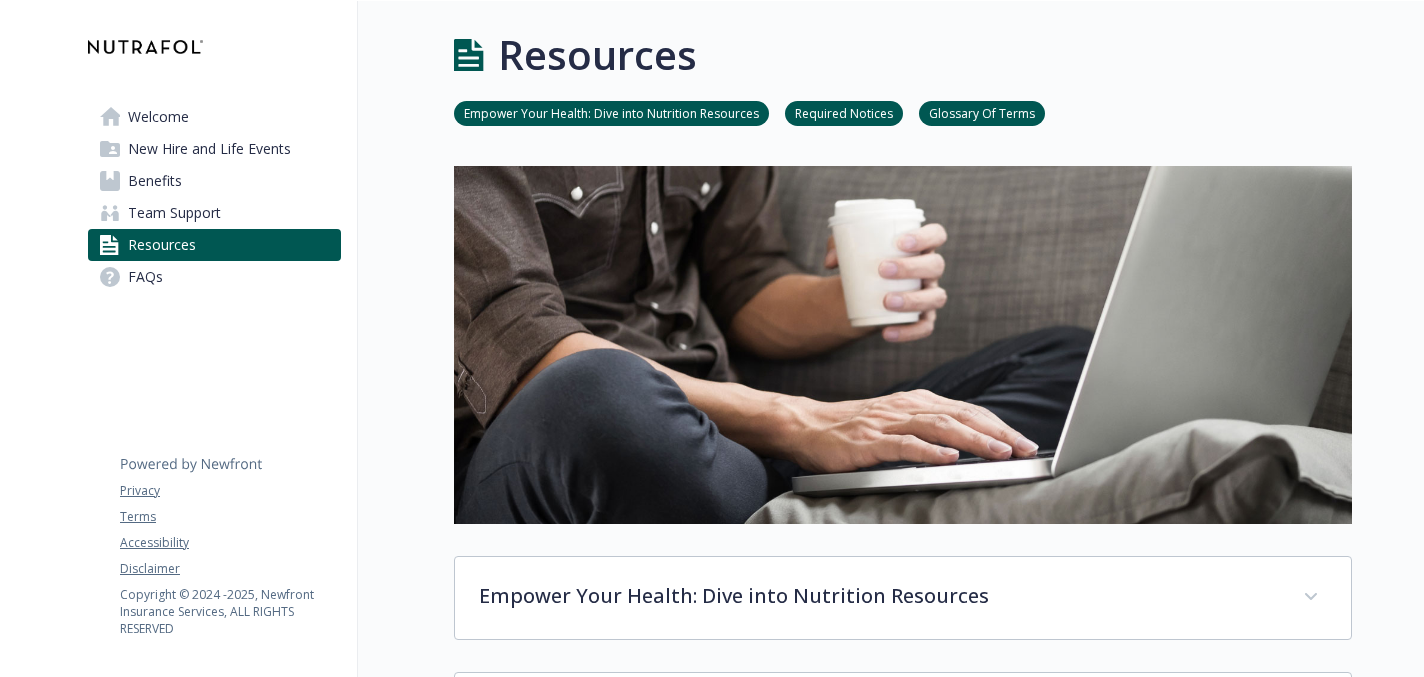 click on "Welcome" at bounding box center [158, 117] 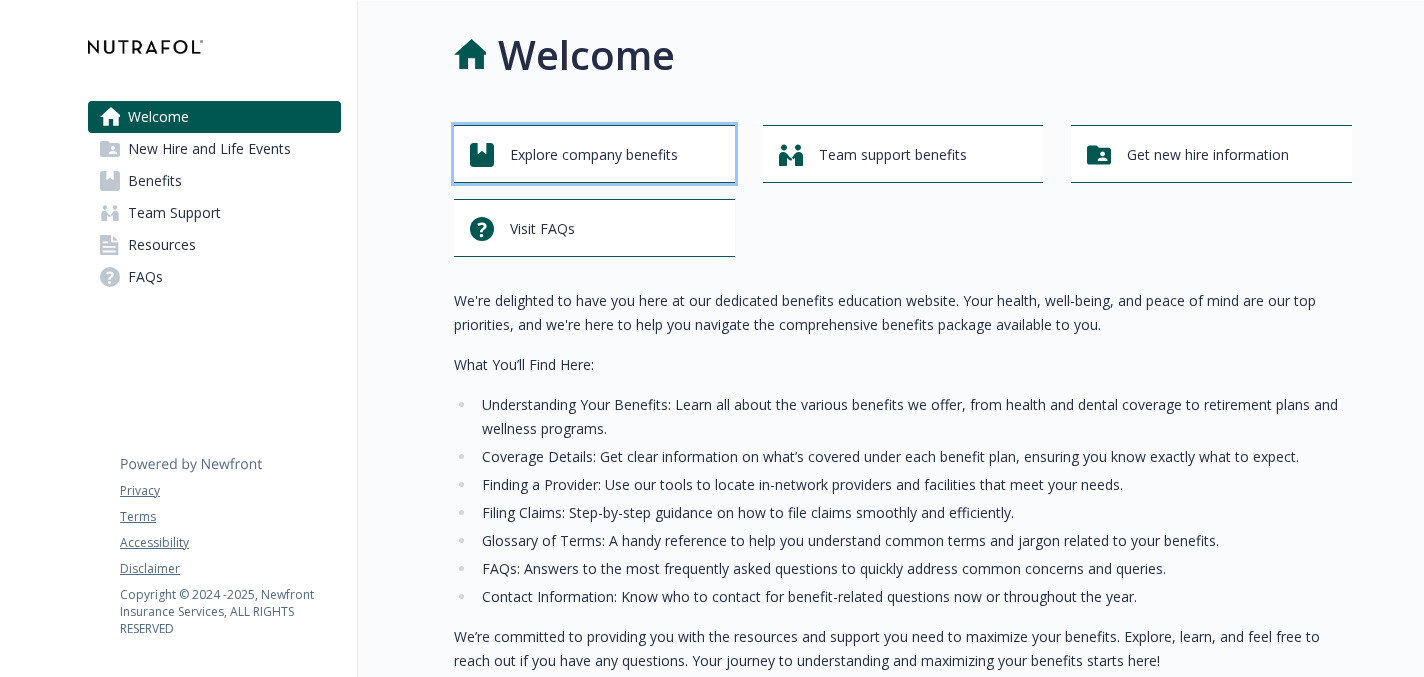 click on "Explore company benefits" at bounding box center [594, 155] 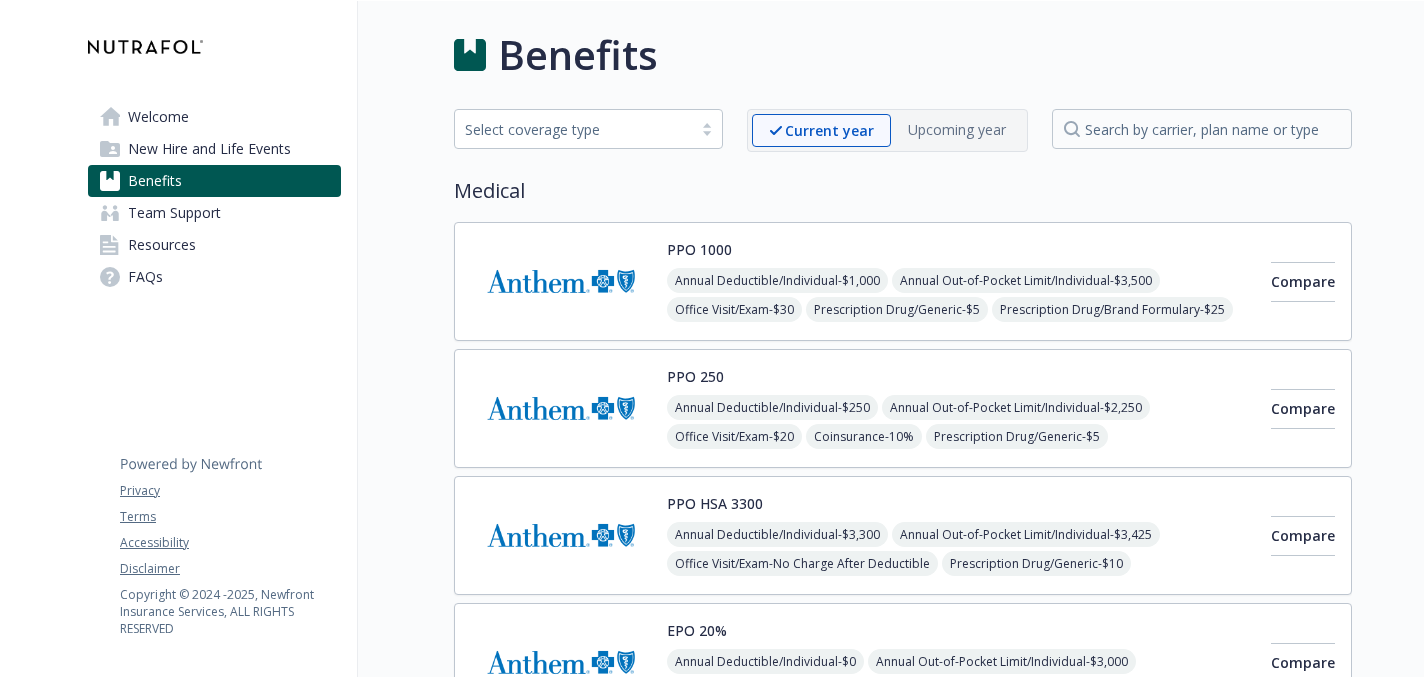 click on "Select coverage type" at bounding box center [573, 129] 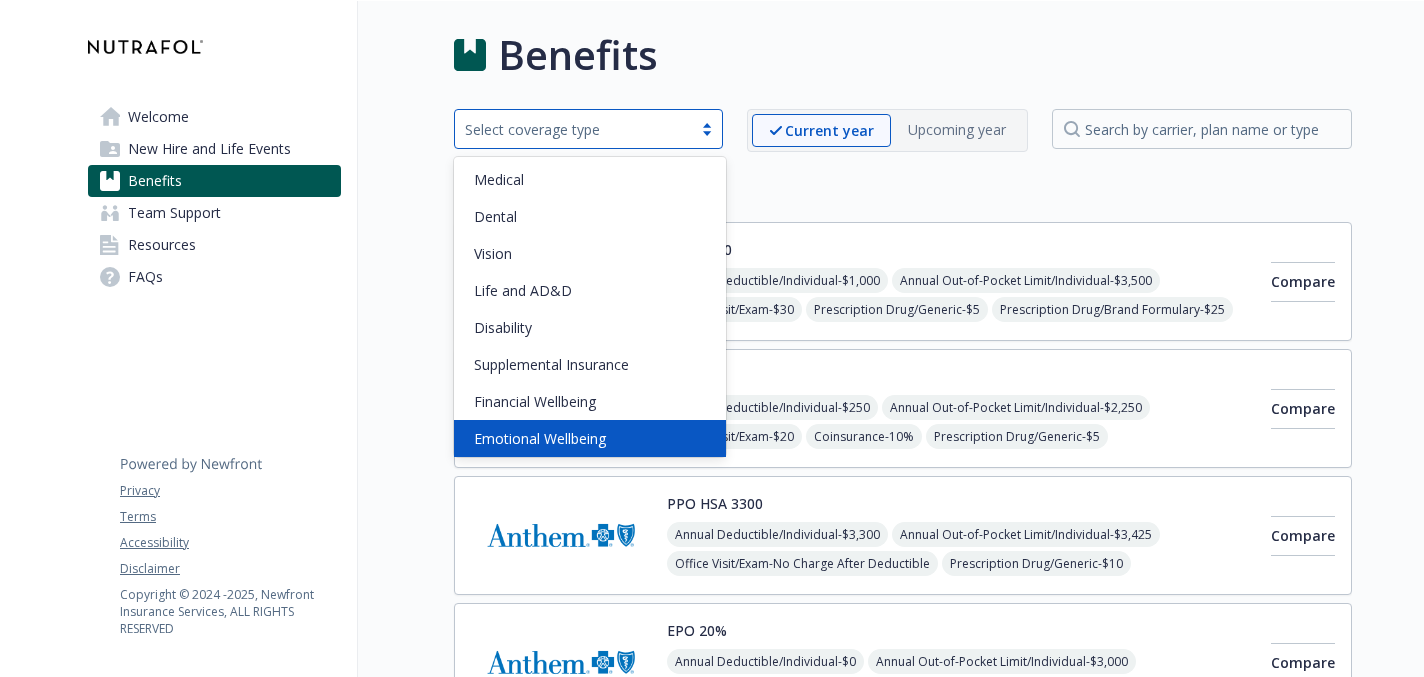 click on "Emotional Wellbeing" at bounding box center (590, 438) 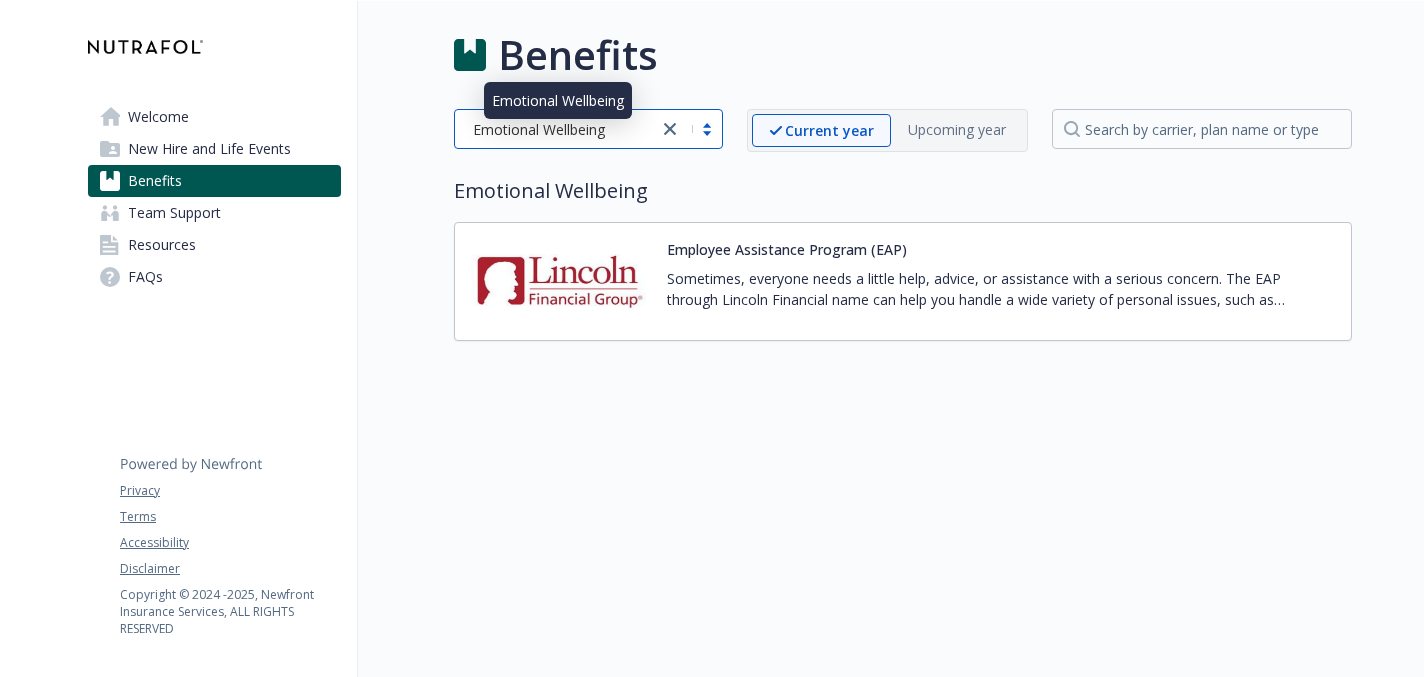 click on "Emotional Wellbeing" at bounding box center [556, 129] 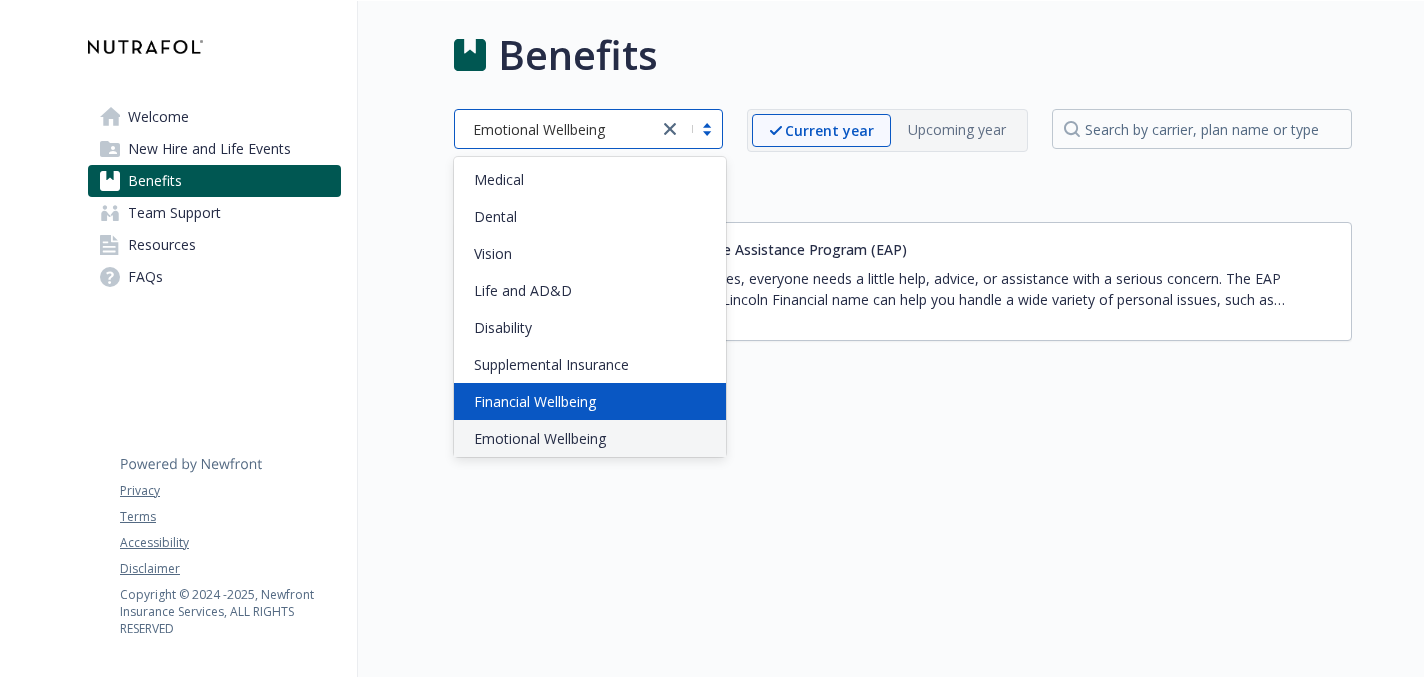 click on "Financial Wellbeing" at bounding box center (535, 401) 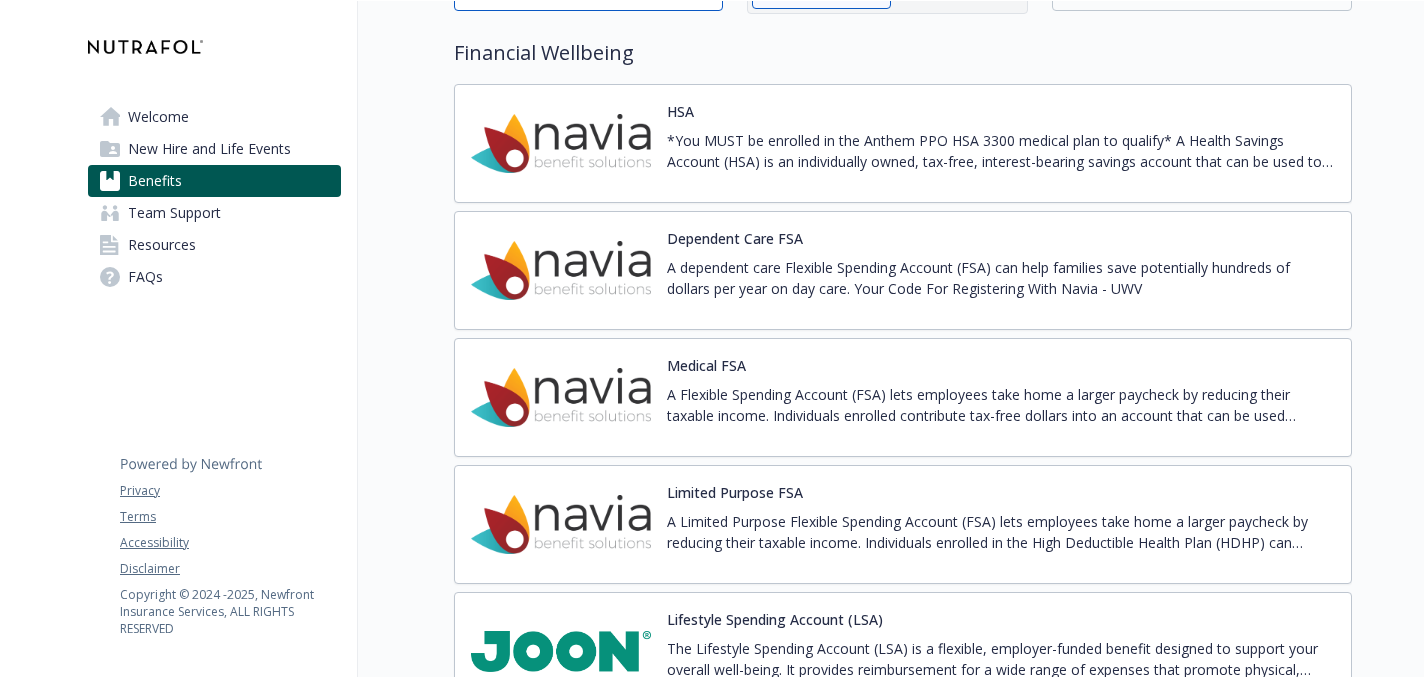 scroll, scrollTop: 0, scrollLeft: 0, axis: both 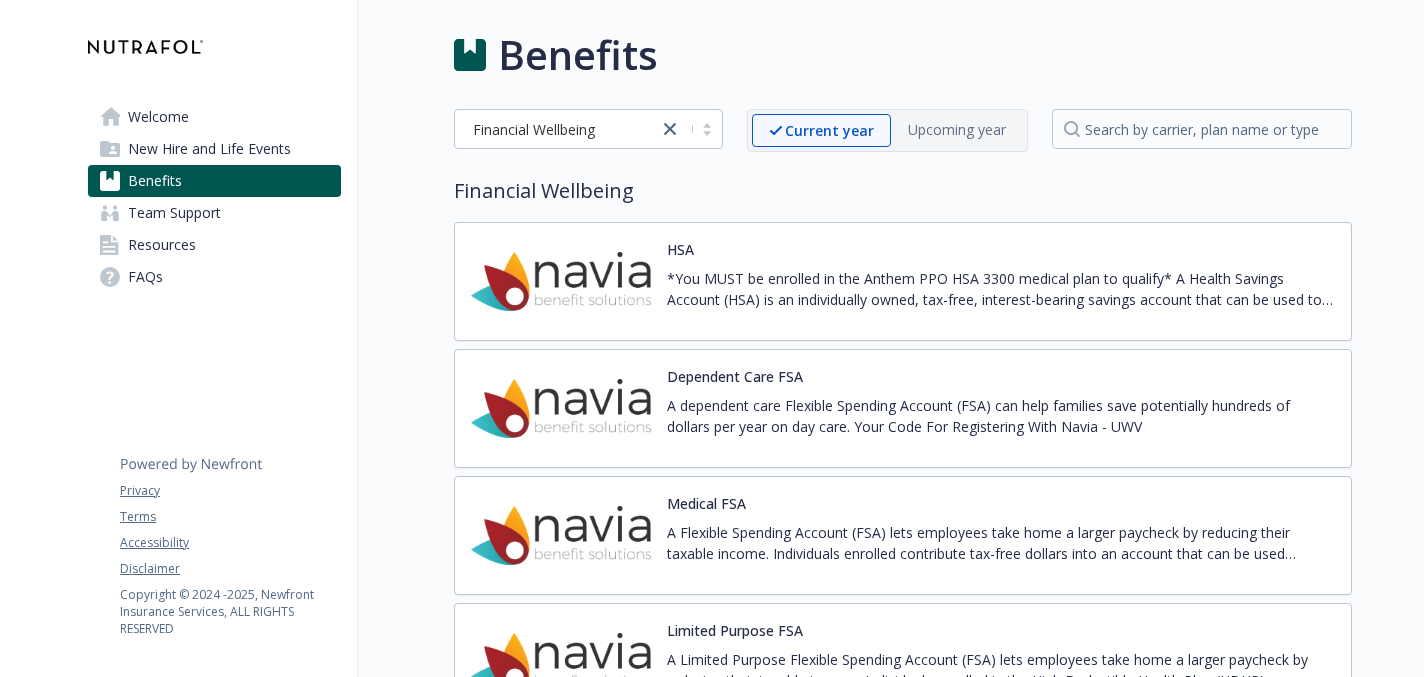 click on "Benefits" at bounding box center (155, 181) 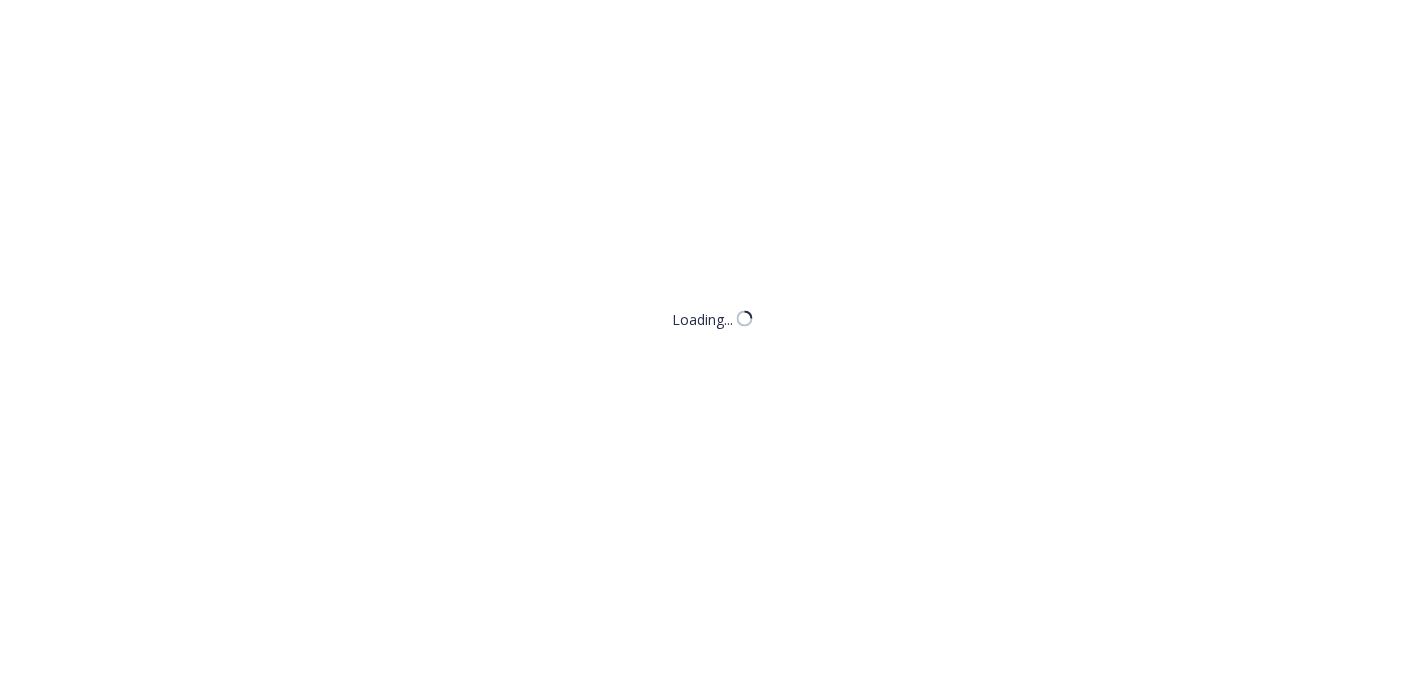 scroll, scrollTop: 0, scrollLeft: 0, axis: both 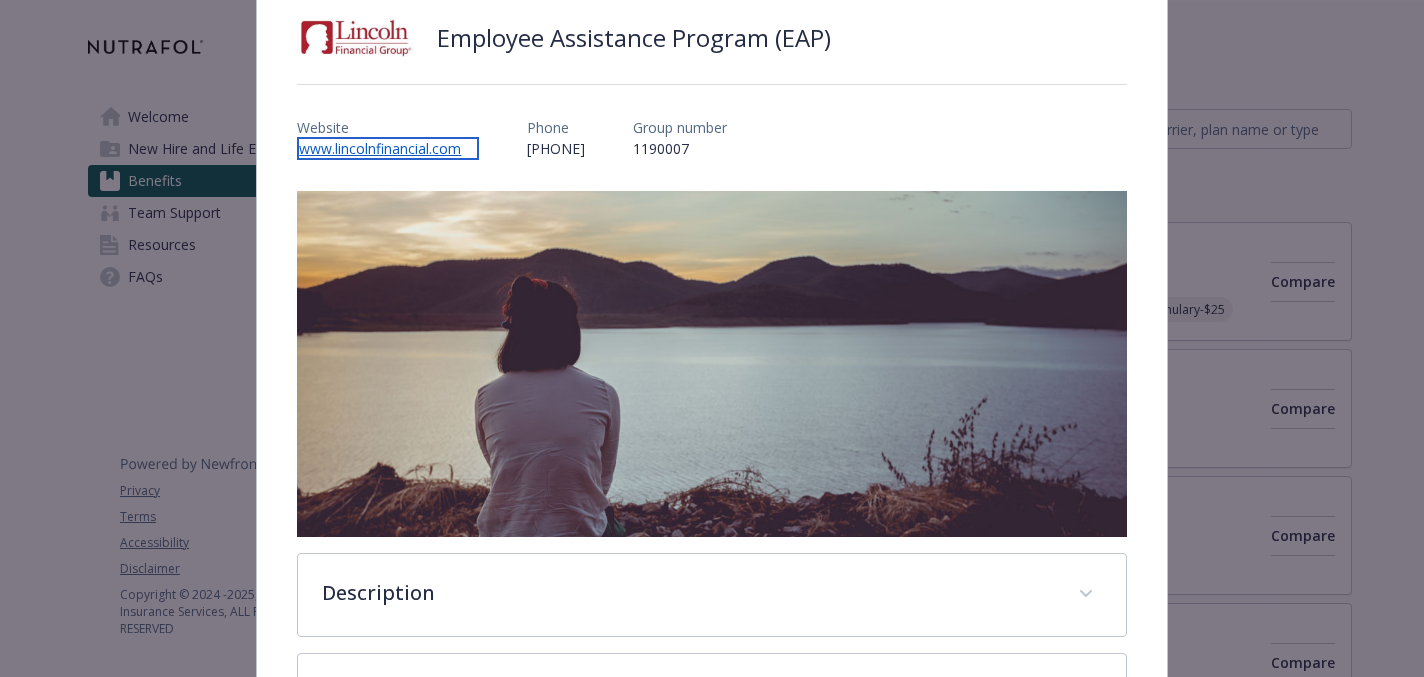 click on "www.lincolnfinancial.com" at bounding box center [388, 148] 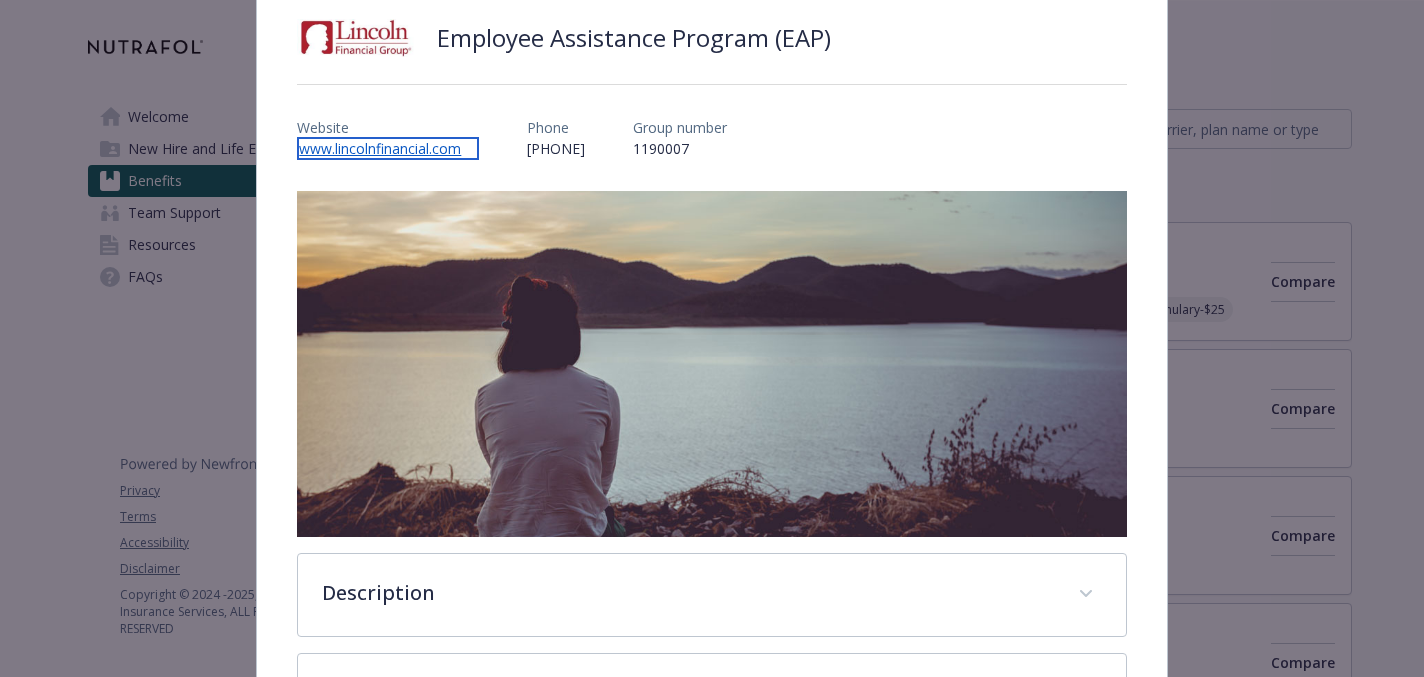 scroll, scrollTop: 0, scrollLeft: 0, axis: both 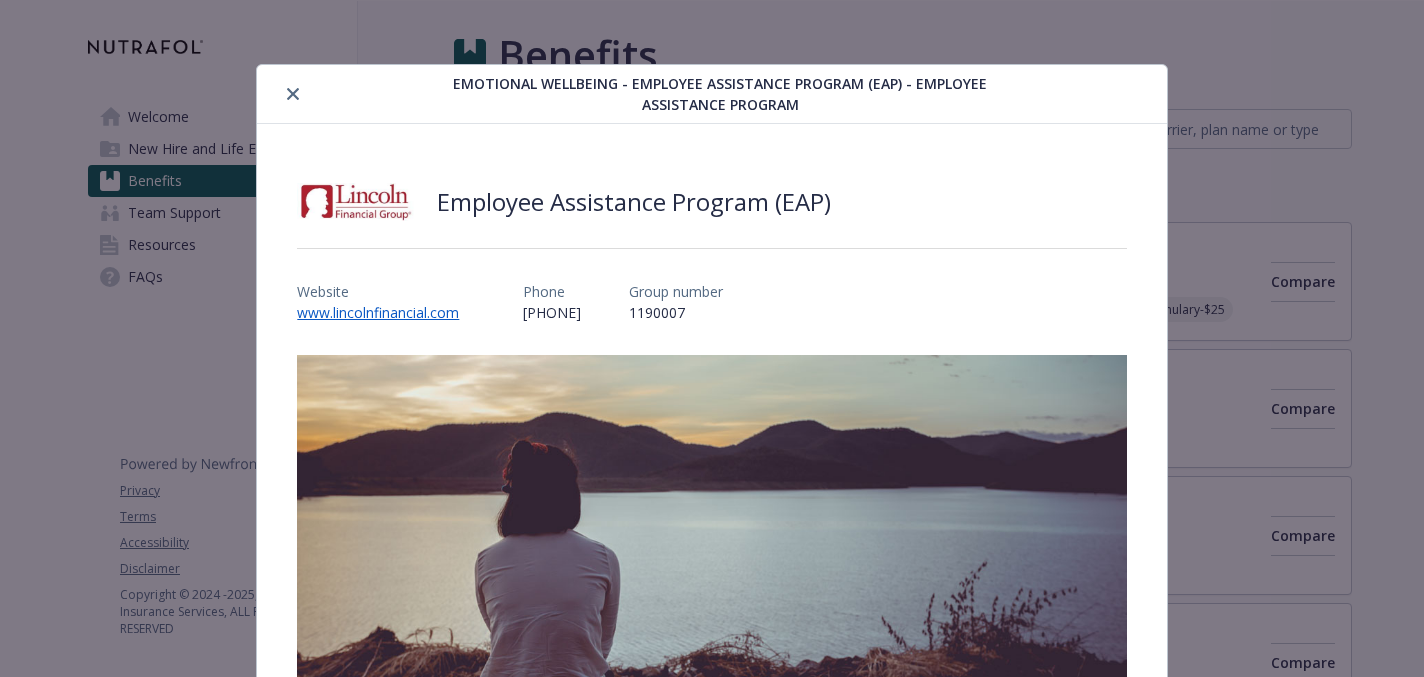 click at bounding box center [293, 94] 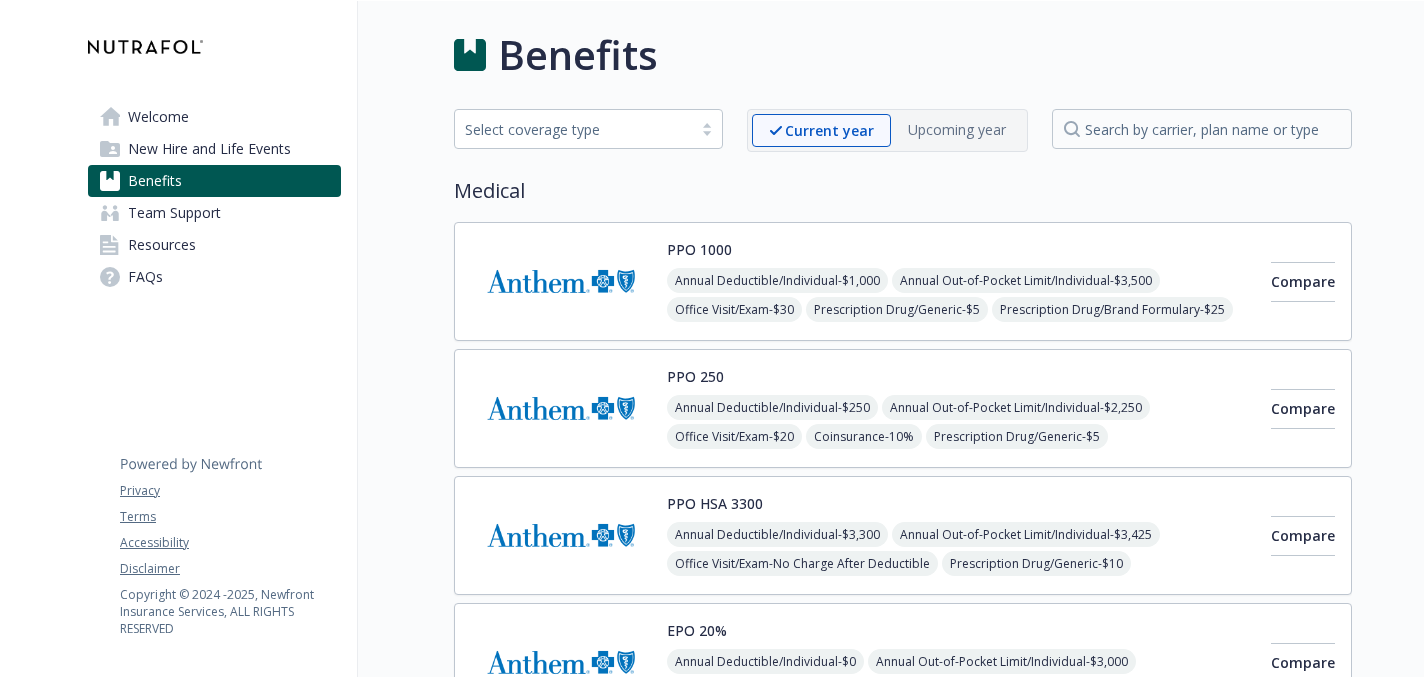 click on "Resources" at bounding box center (162, 245) 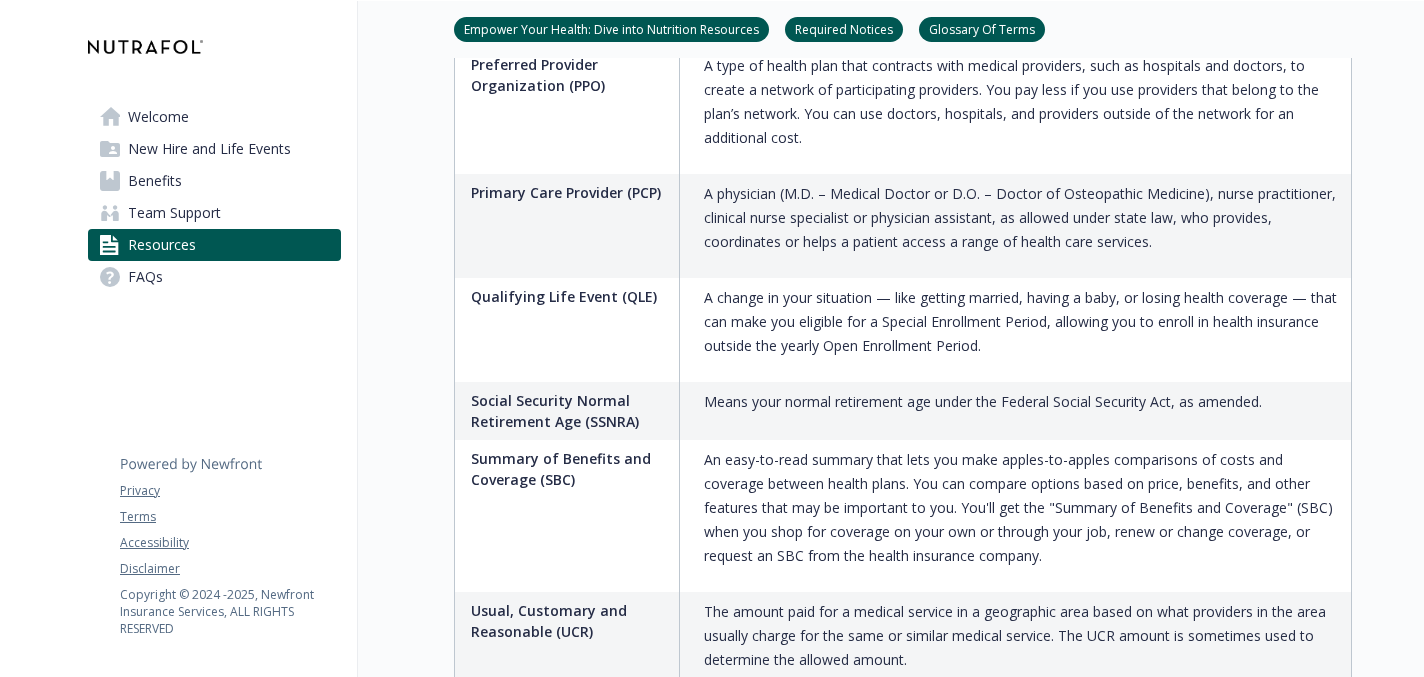 scroll, scrollTop: 3314, scrollLeft: 0, axis: vertical 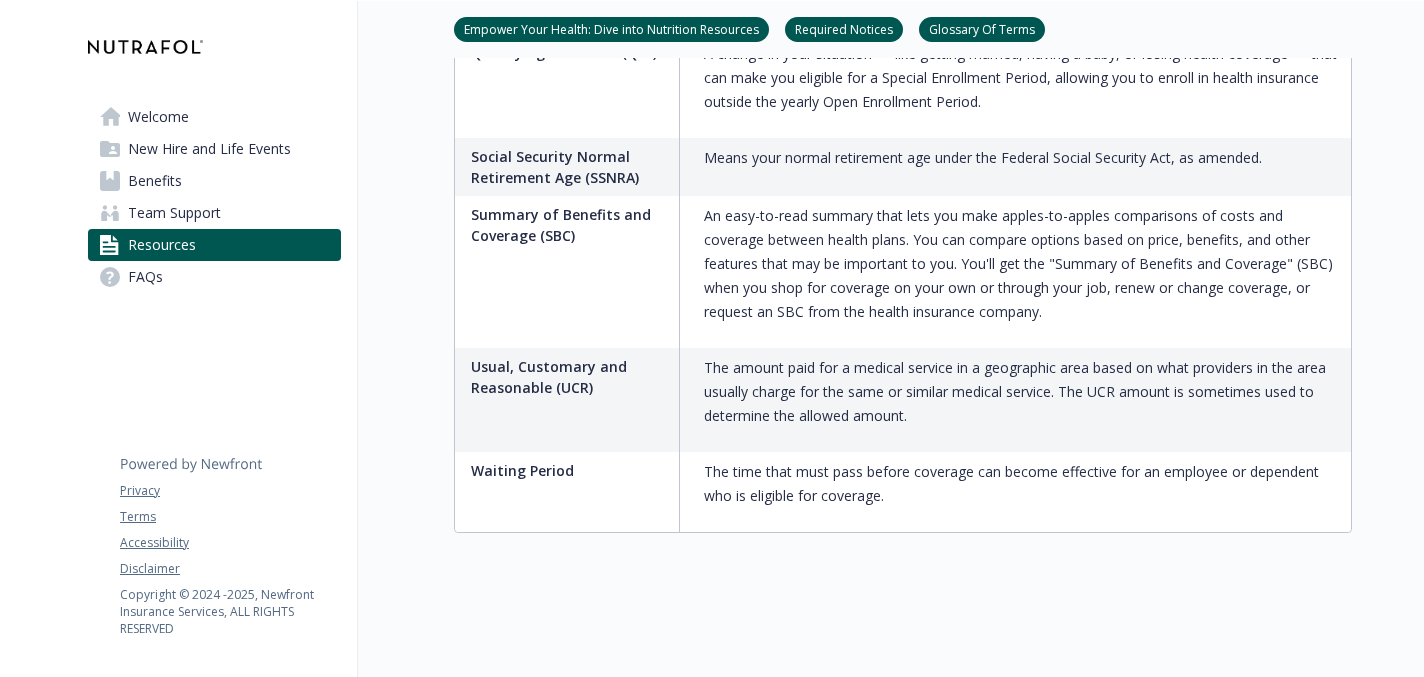click on "FAQs" at bounding box center [214, 277] 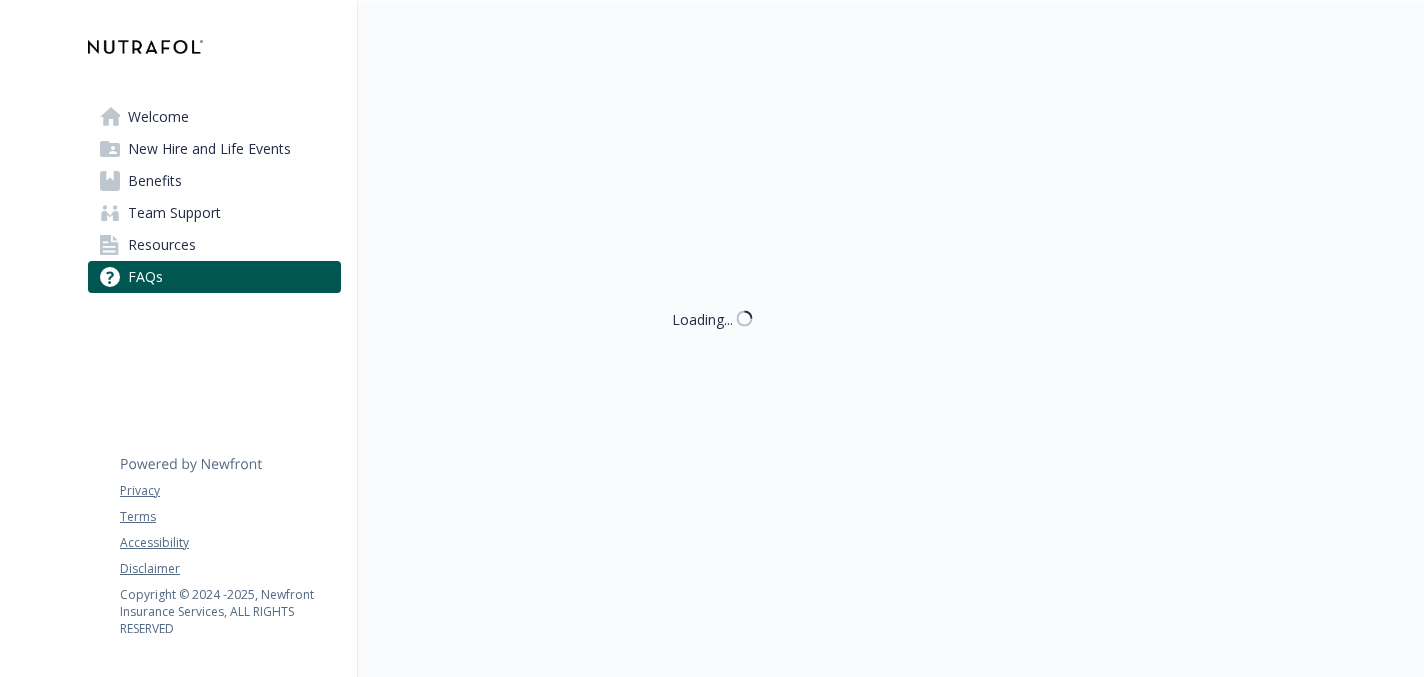 scroll, scrollTop: 3314, scrollLeft: 0, axis: vertical 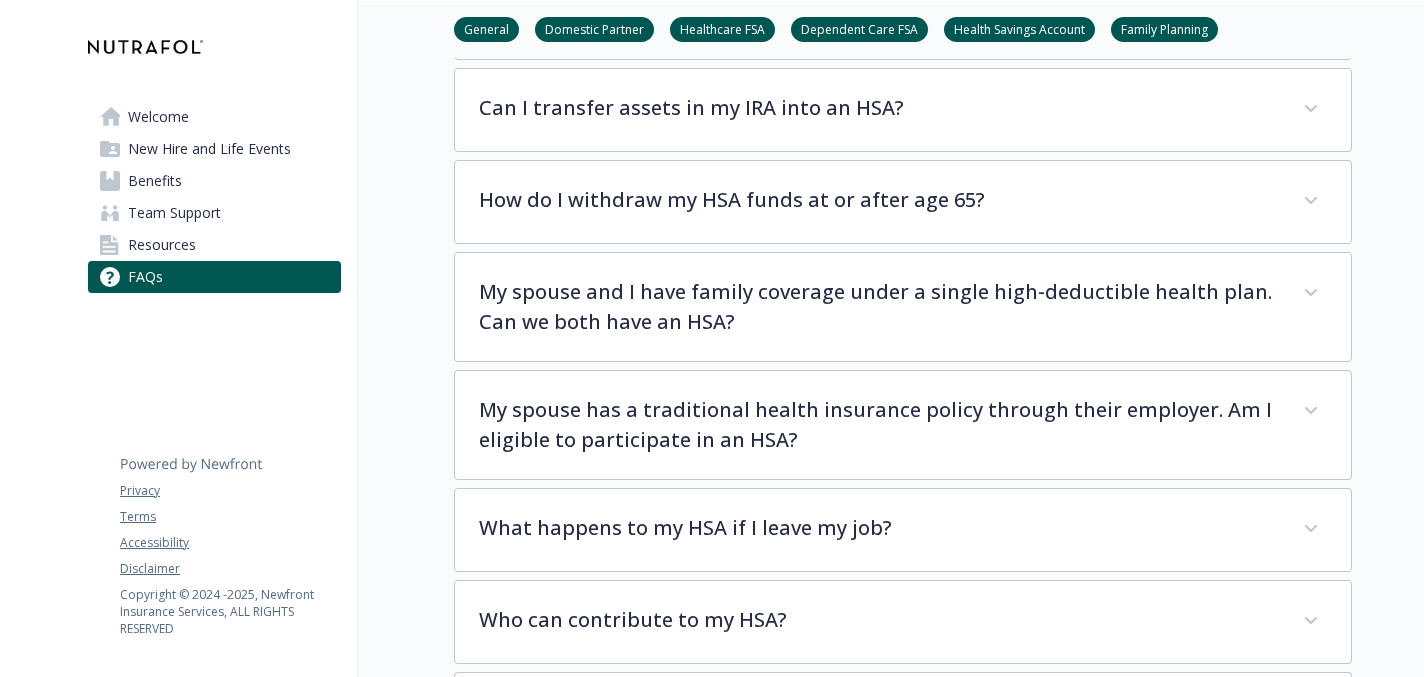 click on "New Hire and Life Events" at bounding box center [209, 149] 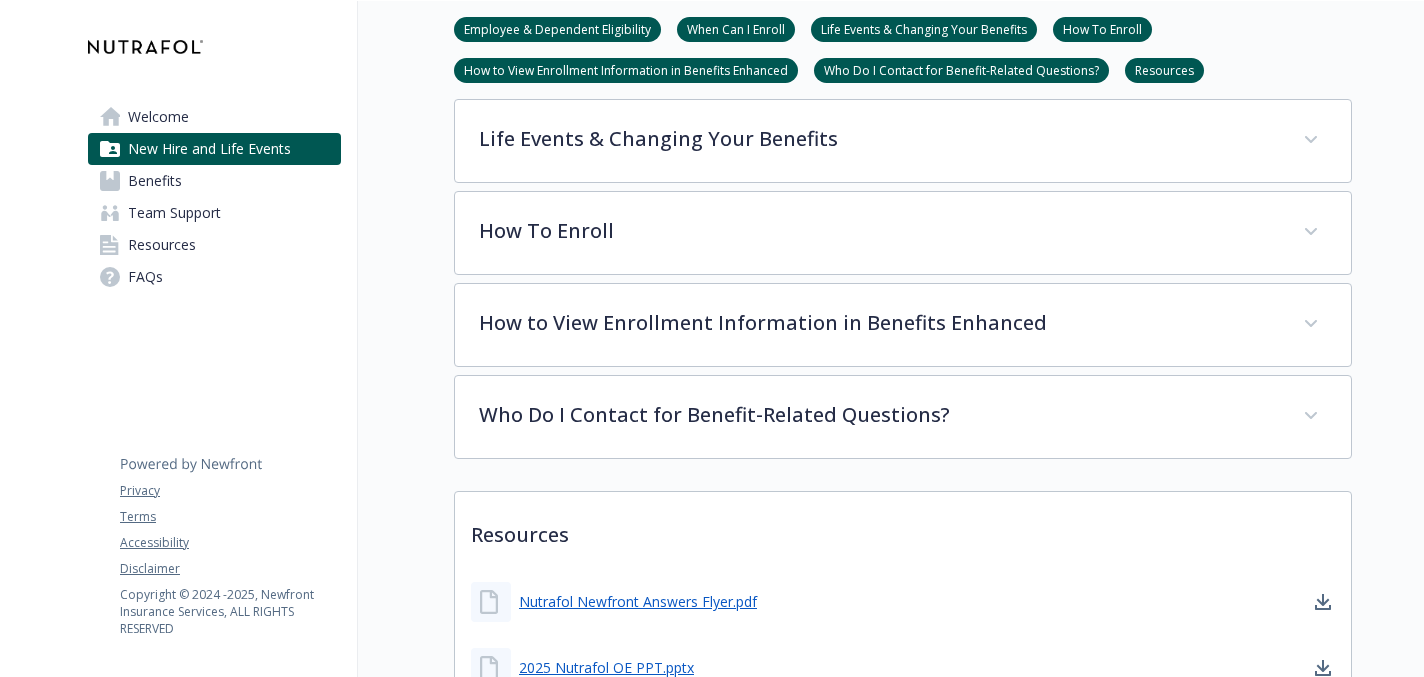 scroll, scrollTop: 1052, scrollLeft: 0, axis: vertical 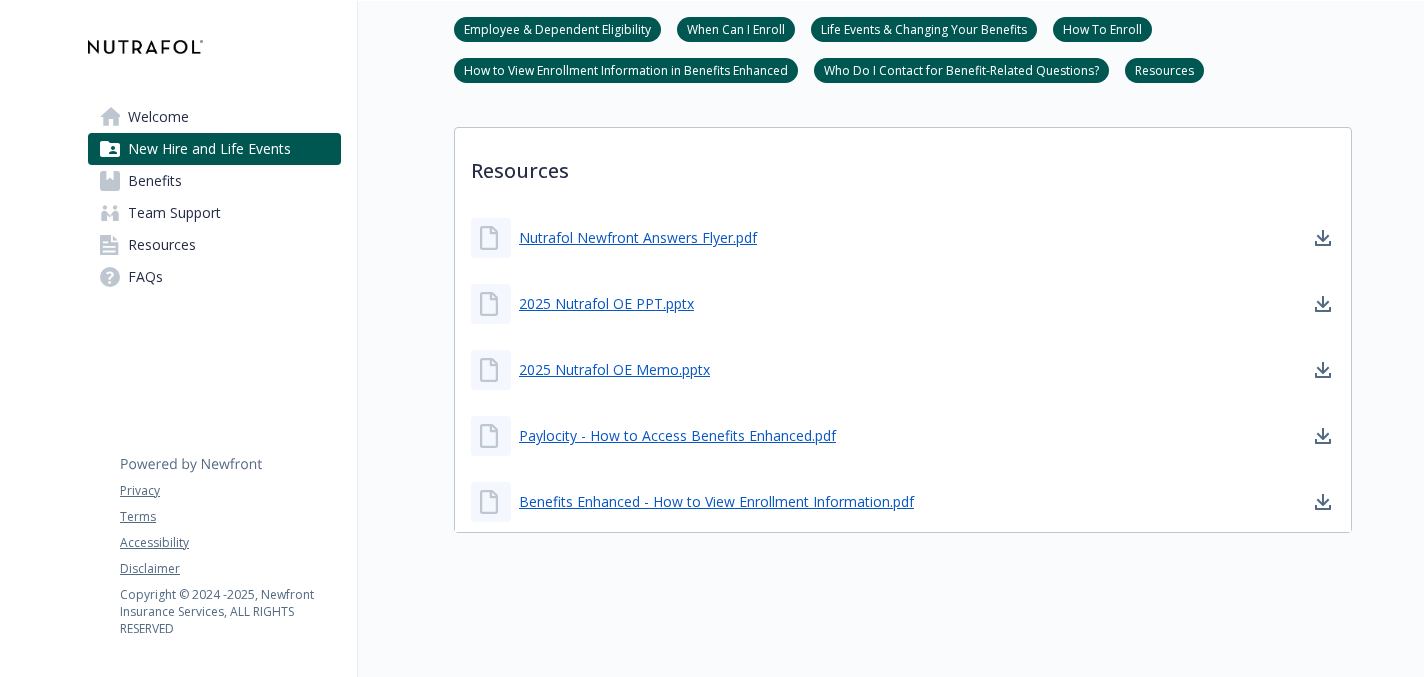 click on "Welcome" at bounding box center [158, 117] 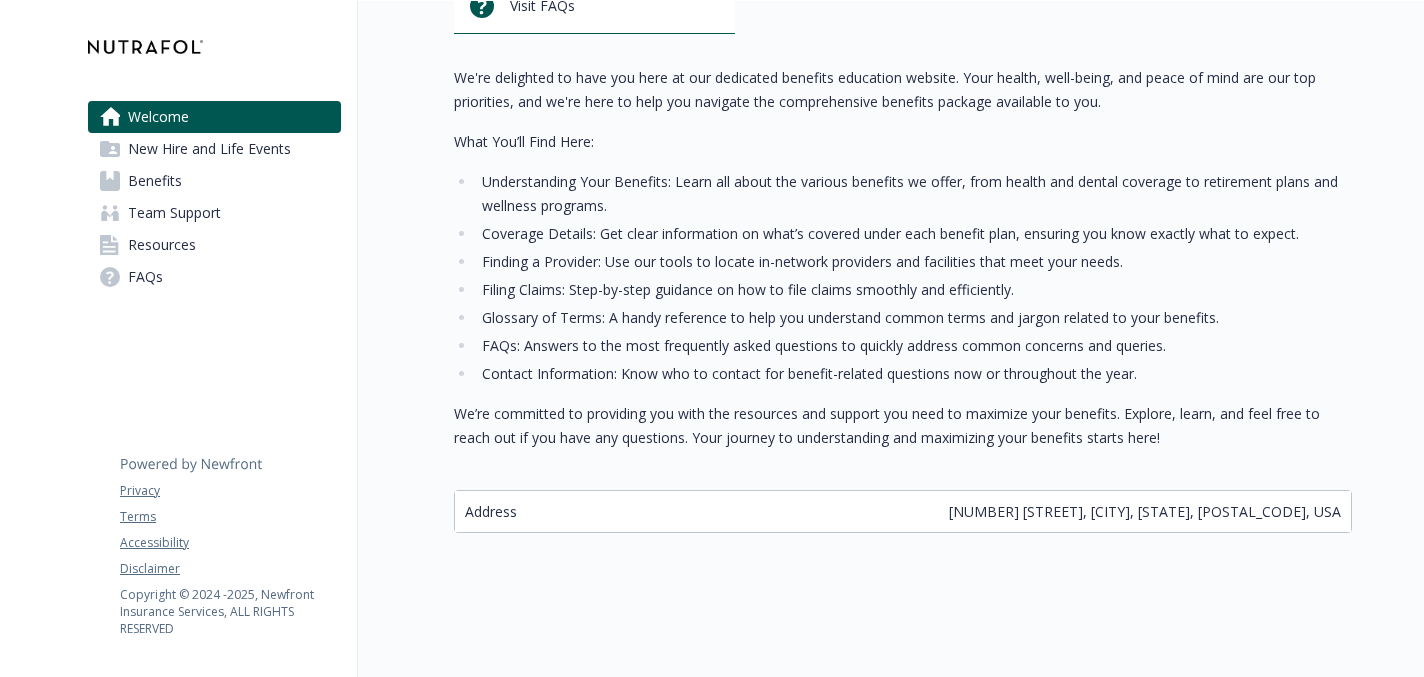 scroll, scrollTop: 0, scrollLeft: 0, axis: both 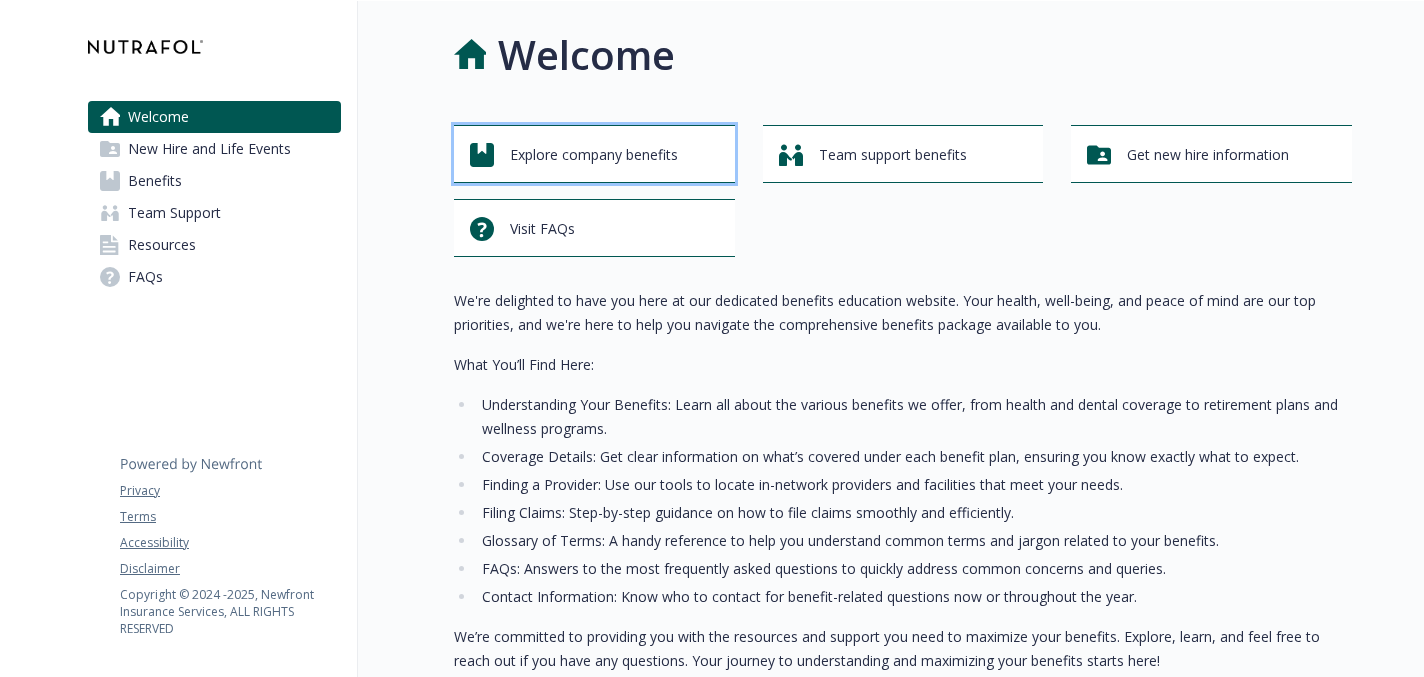 click on "Explore company benefits" at bounding box center (594, 155) 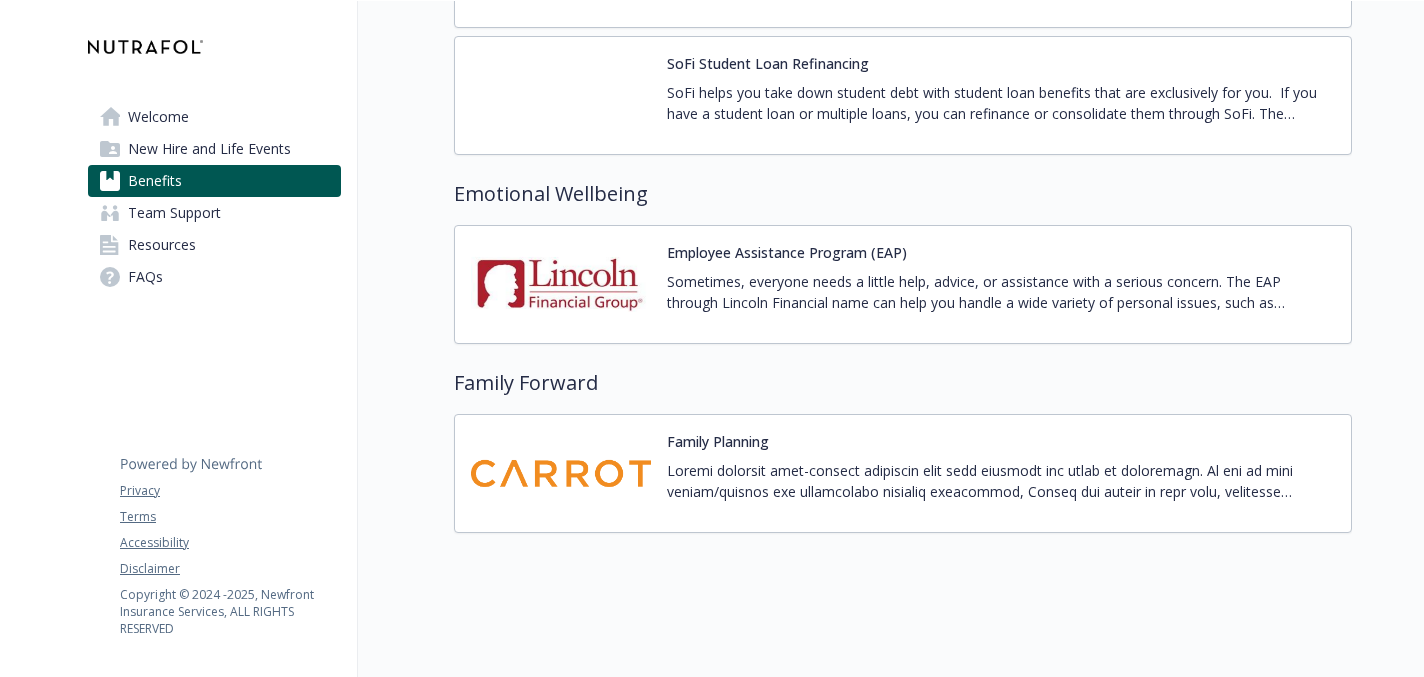 scroll, scrollTop: 4113, scrollLeft: 0, axis: vertical 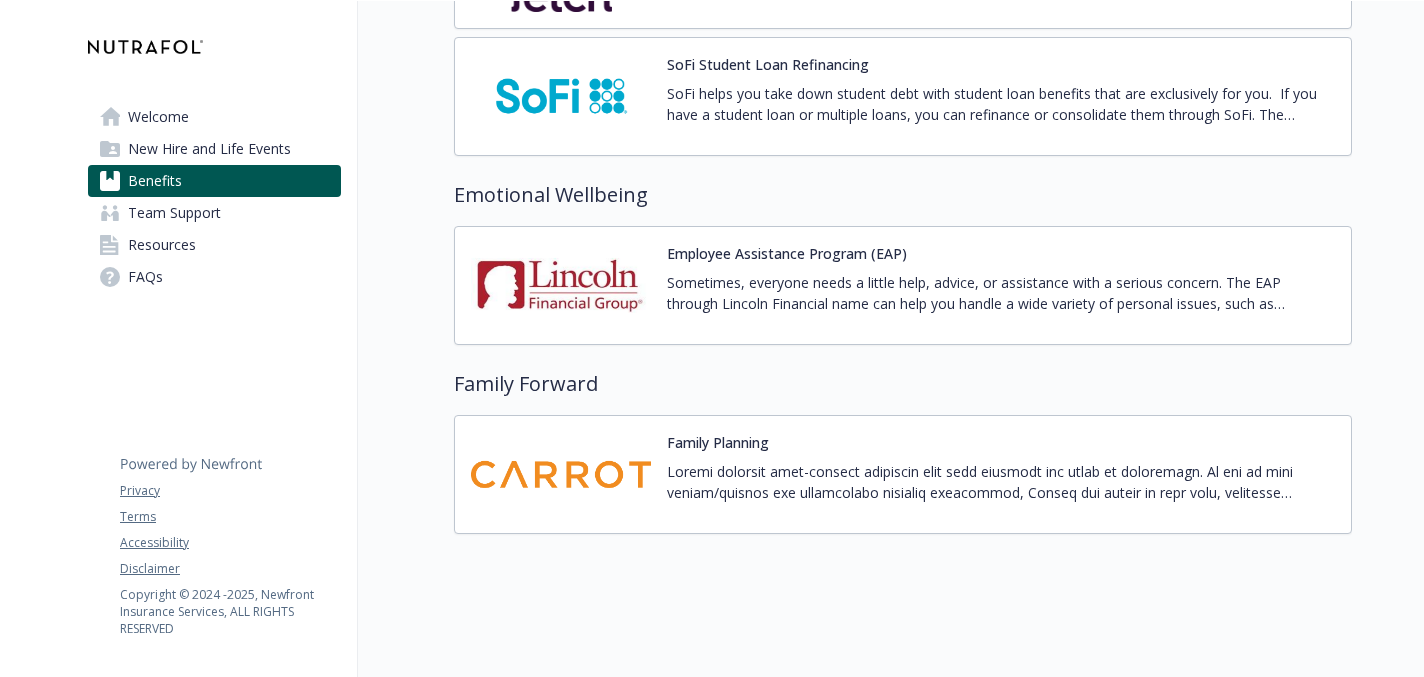 click at bounding box center [561, 285] 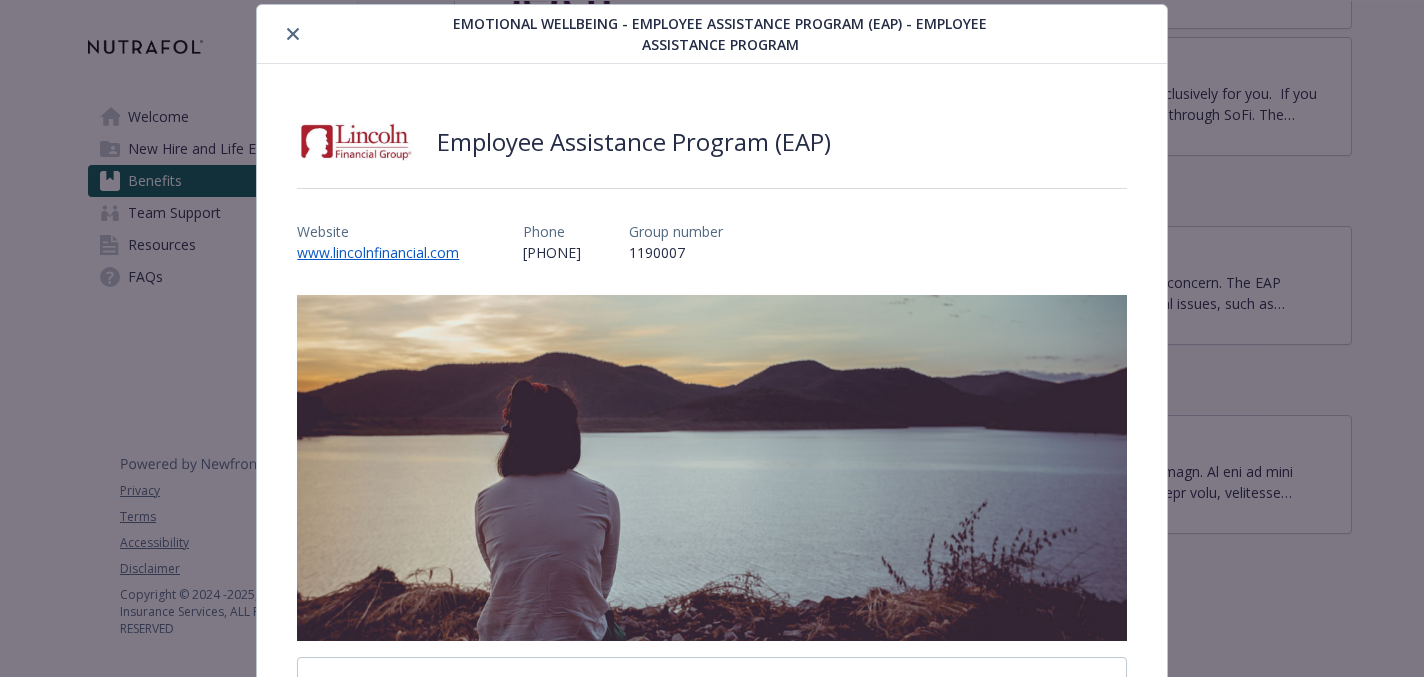 scroll, scrollTop: 636, scrollLeft: 0, axis: vertical 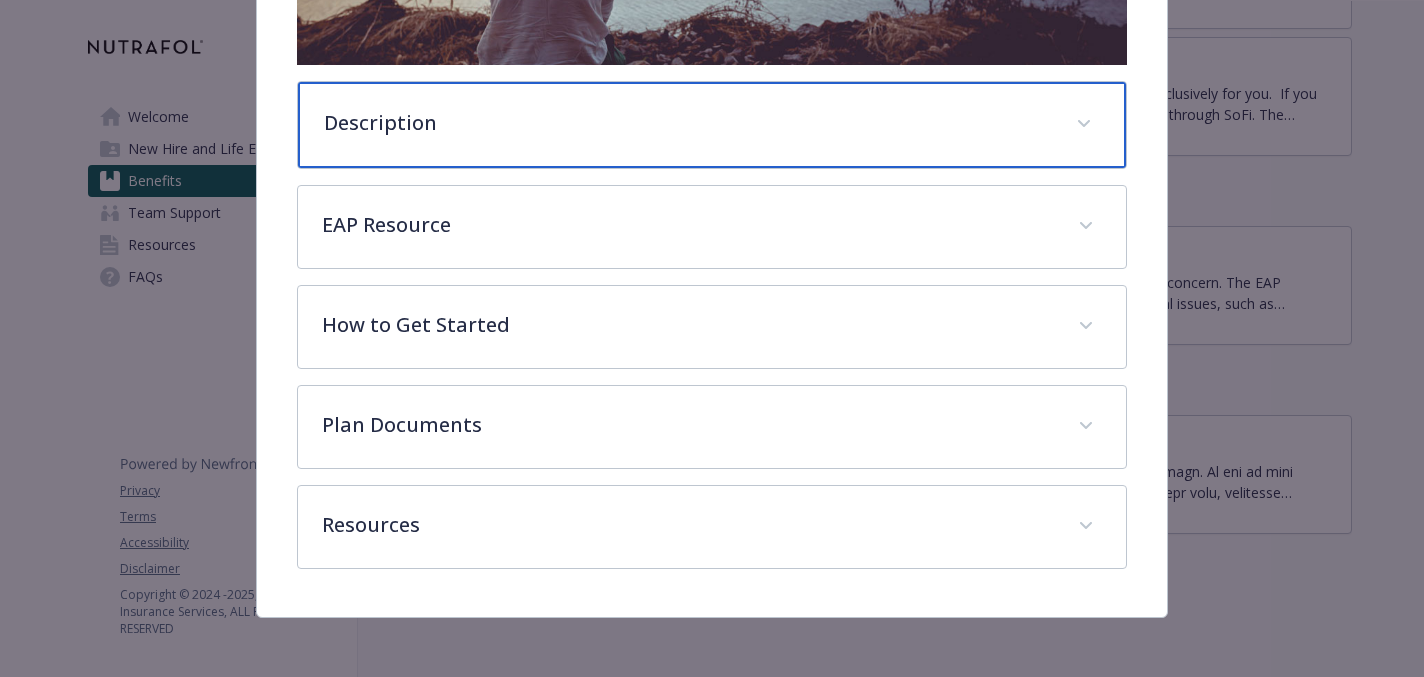 click on "Description" at bounding box center (711, 125) 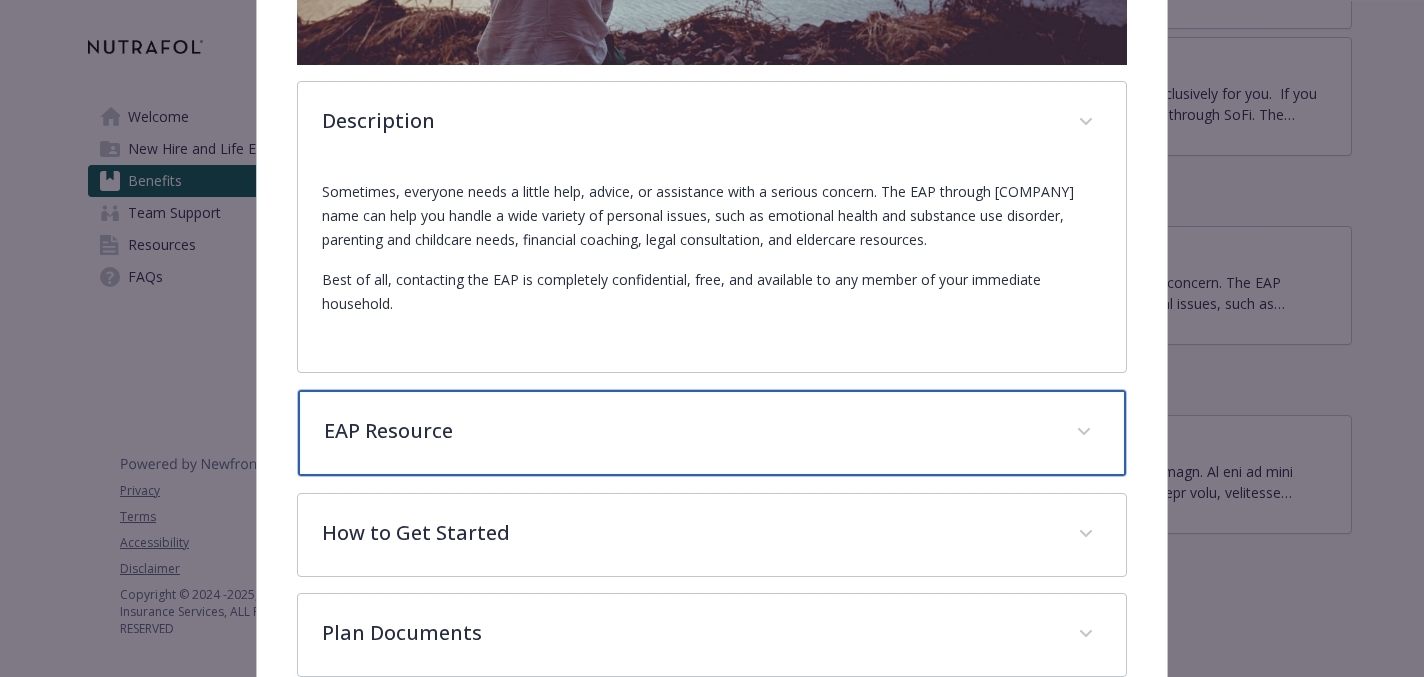 click on "EAP Resource" at bounding box center [687, 431] 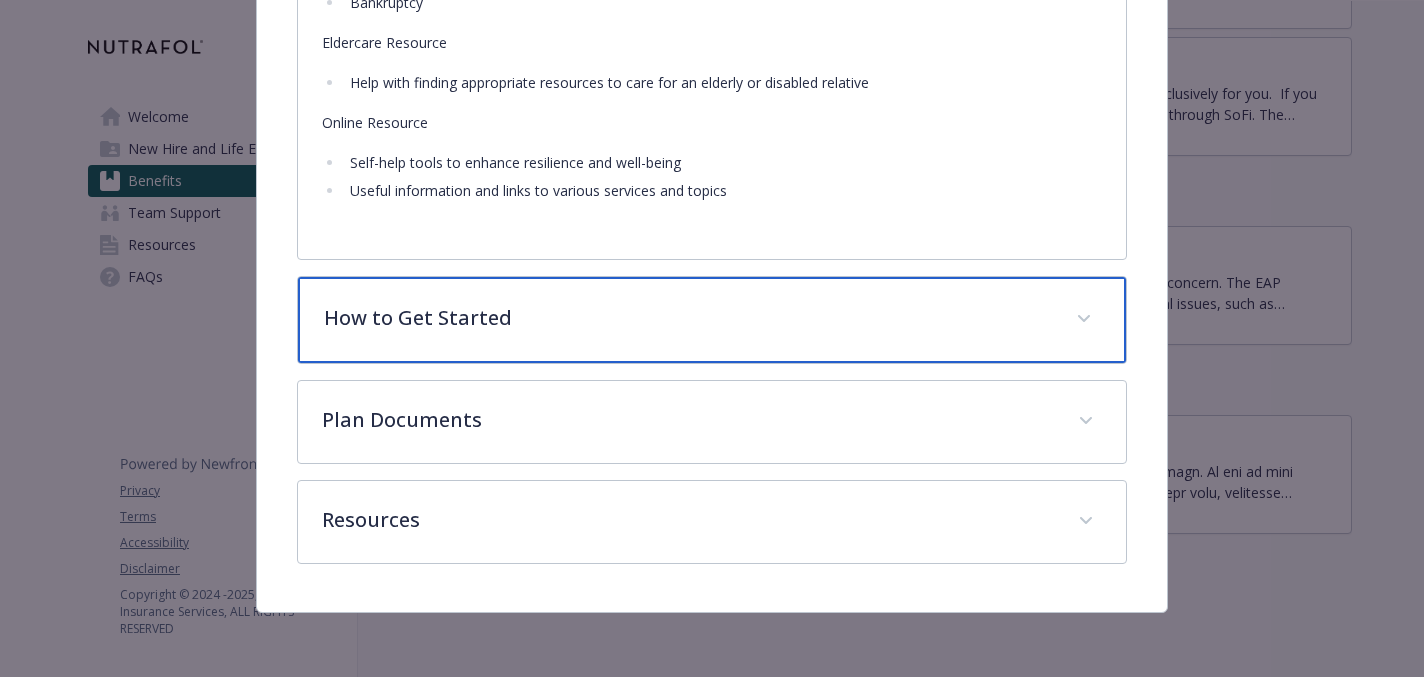 click on "How to Get Started" at bounding box center [687, 318] 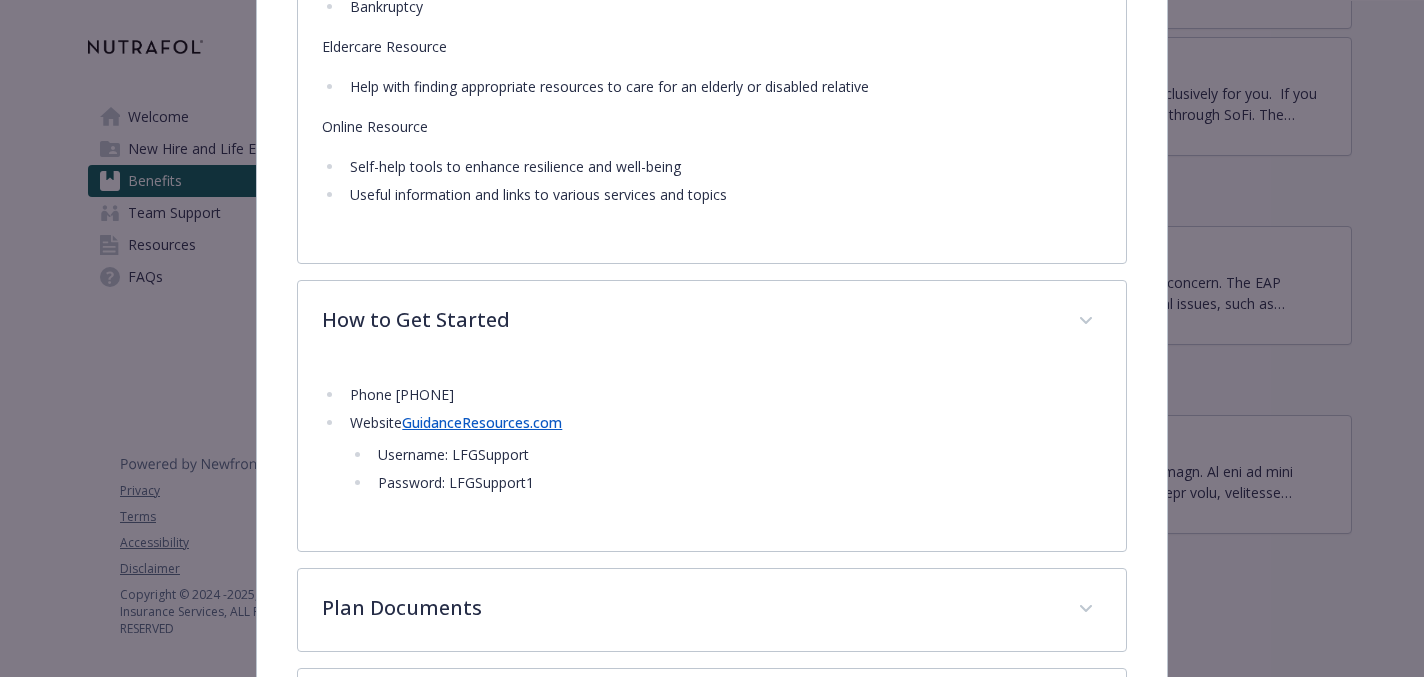 click on "GuidanceResources.com" at bounding box center (482, 422) 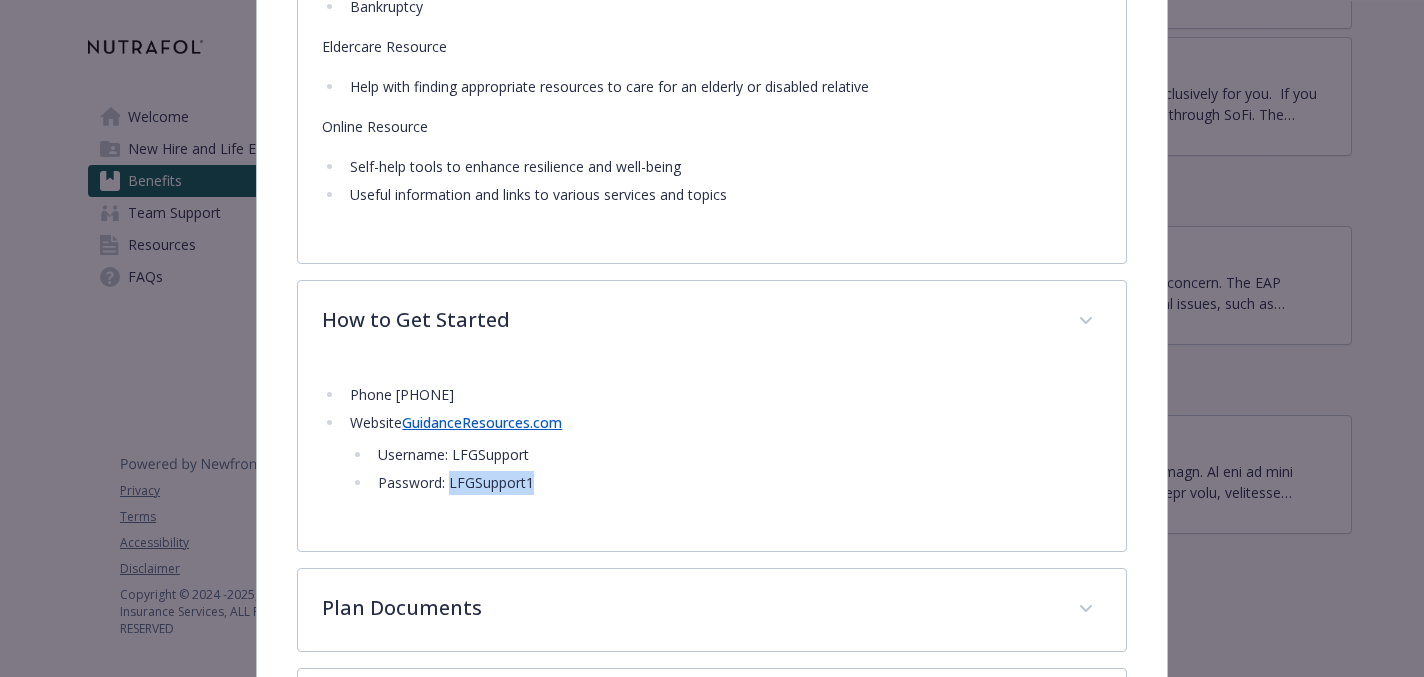 drag, startPoint x: 536, startPoint y: 481, endPoint x: 450, endPoint y: 483, distance: 86.023254 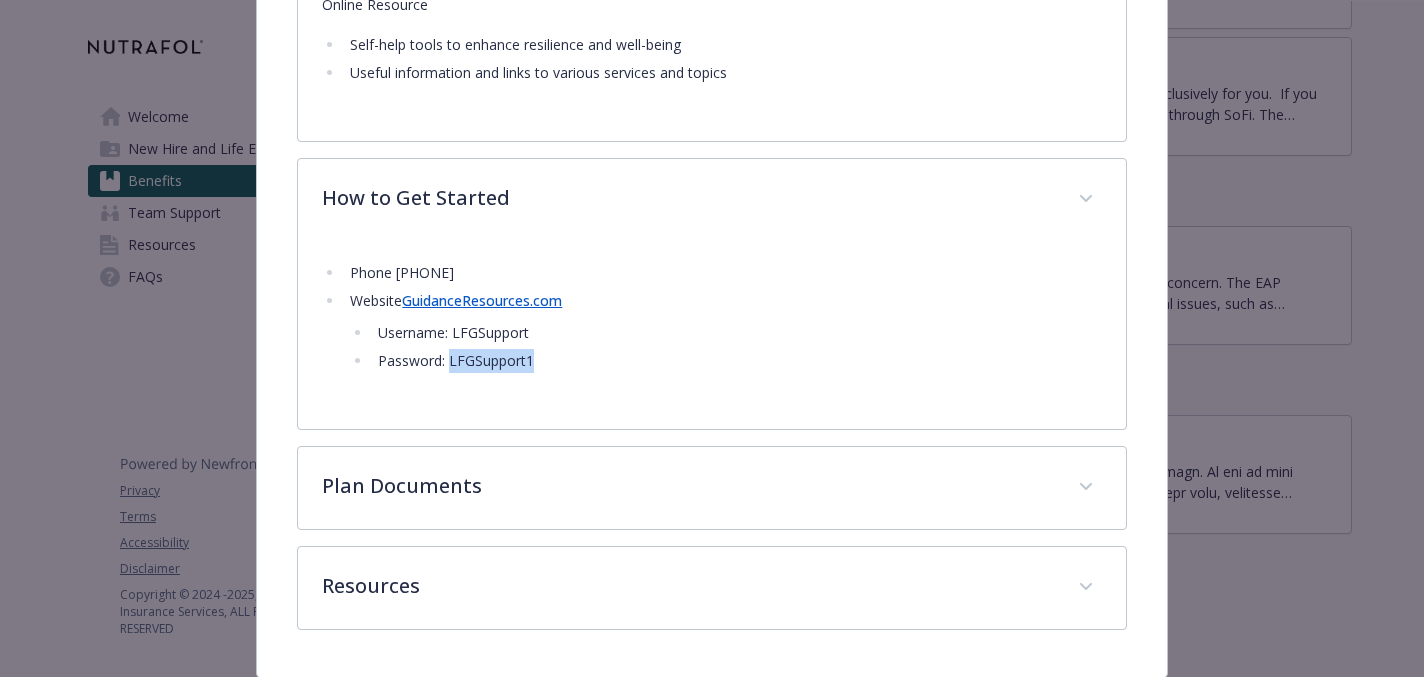 scroll, scrollTop: 2292, scrollLeft: 0, axis: vertical 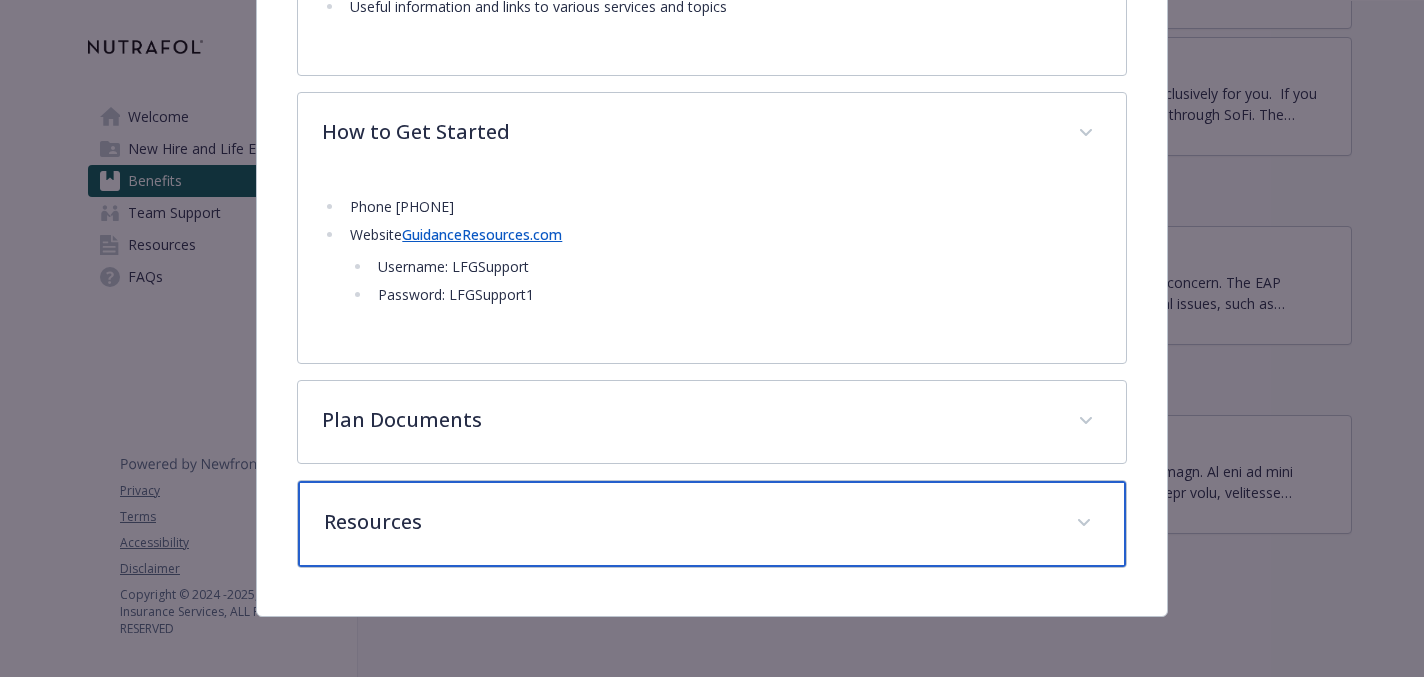 click on "Resources" at bounding box center (687, 522) 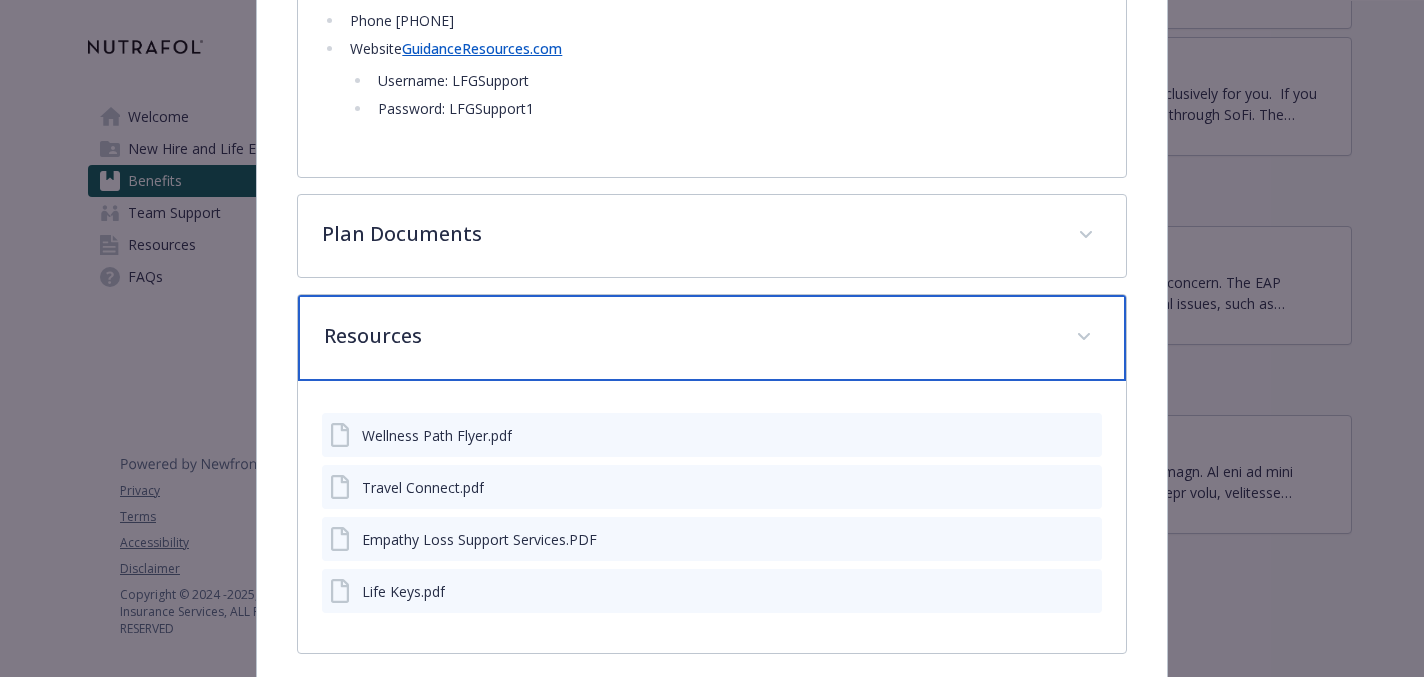 scroll, scrollTop: 2486, scrollLeft: 0, axis: vertical 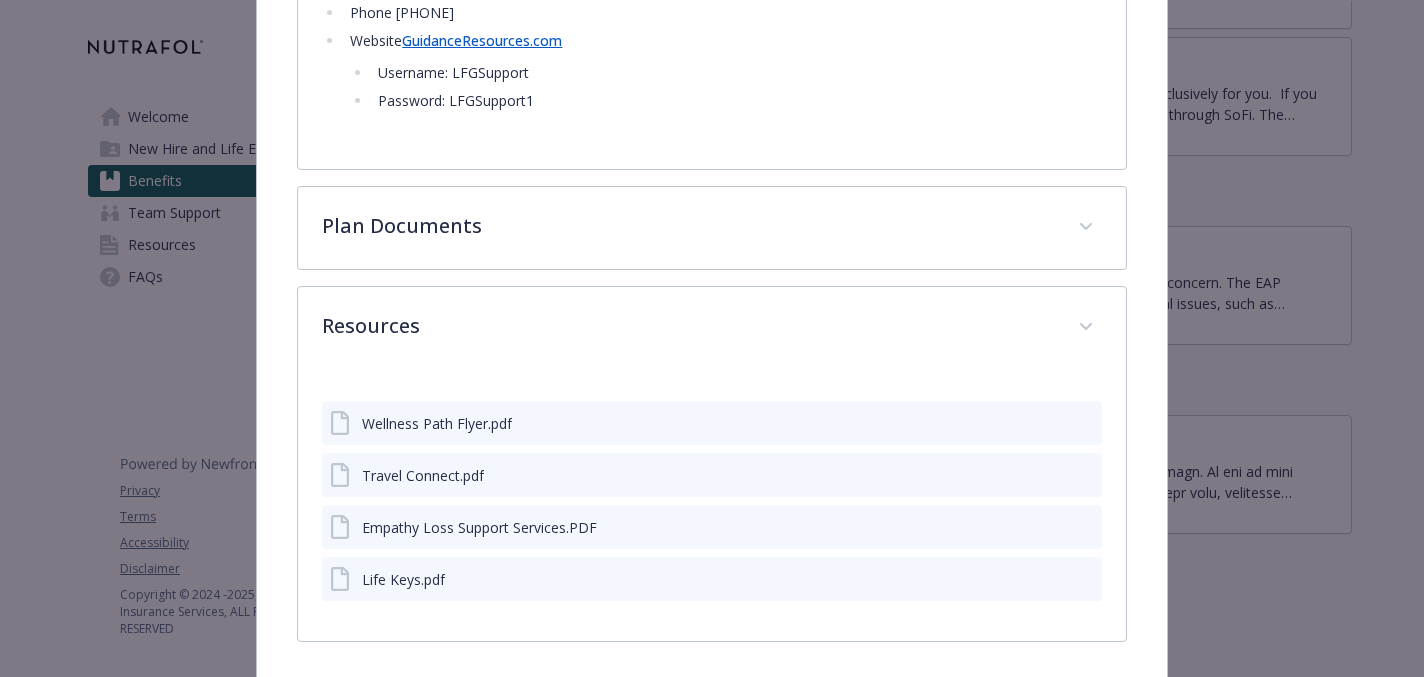 click on "GuidanceResources.com" at bounding box center [482, 40] 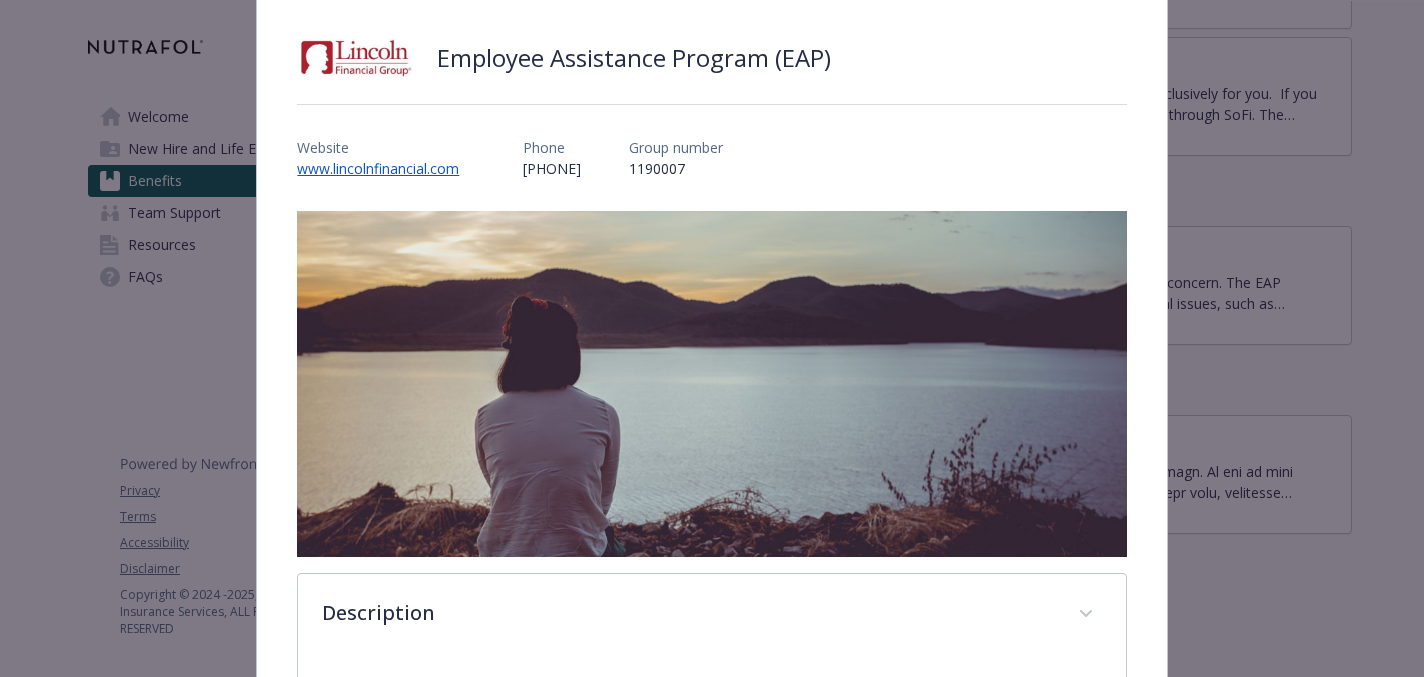 scroll, scrollTop: 76, scrollLeft: 0, axis: vertical 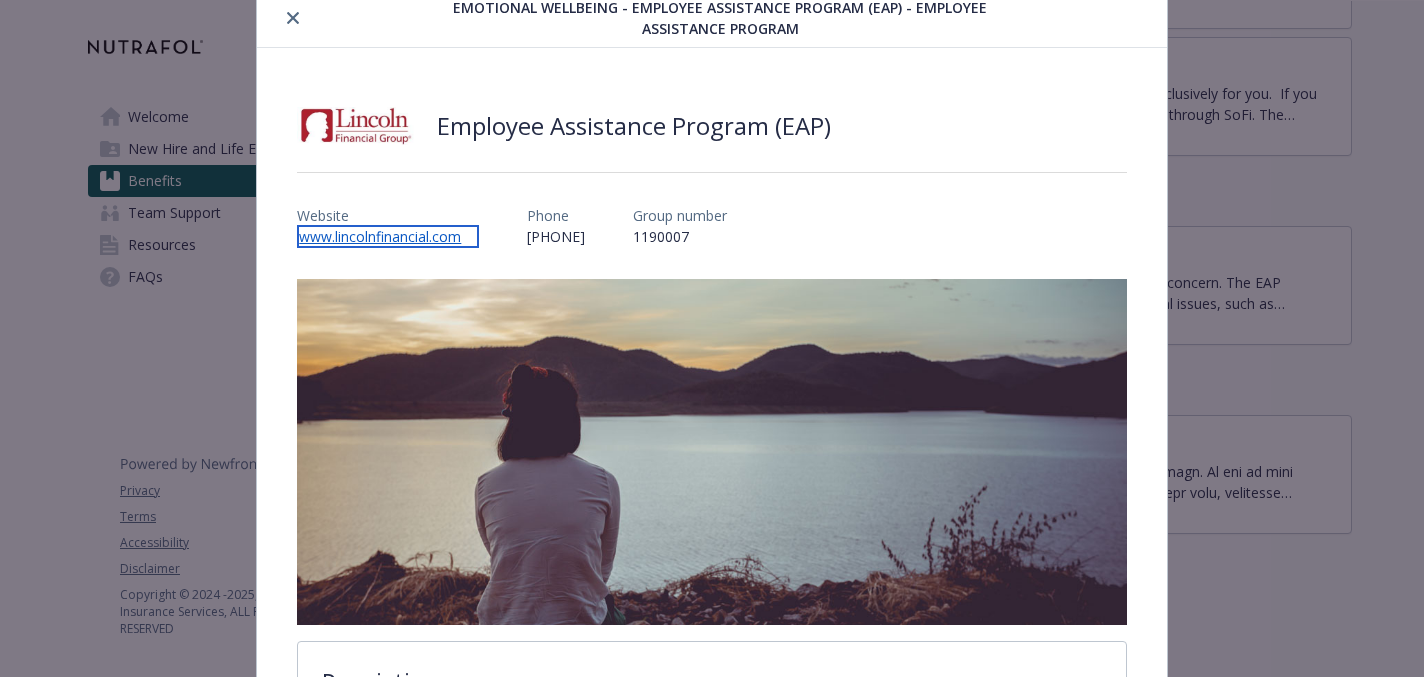 click on "www.lincolnfinancial.com" at bounding box center [388, 236] 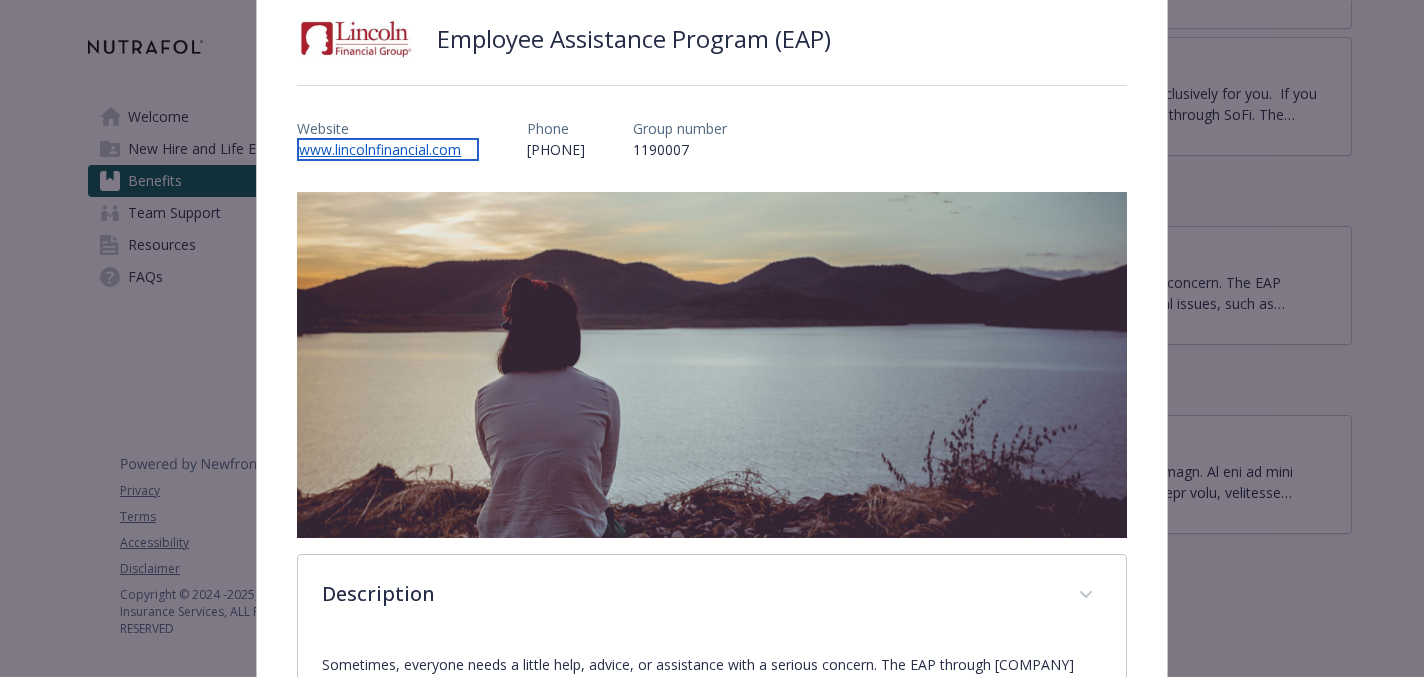 scroll, scrollTop: 0, scrollLeft: 0, axis: both 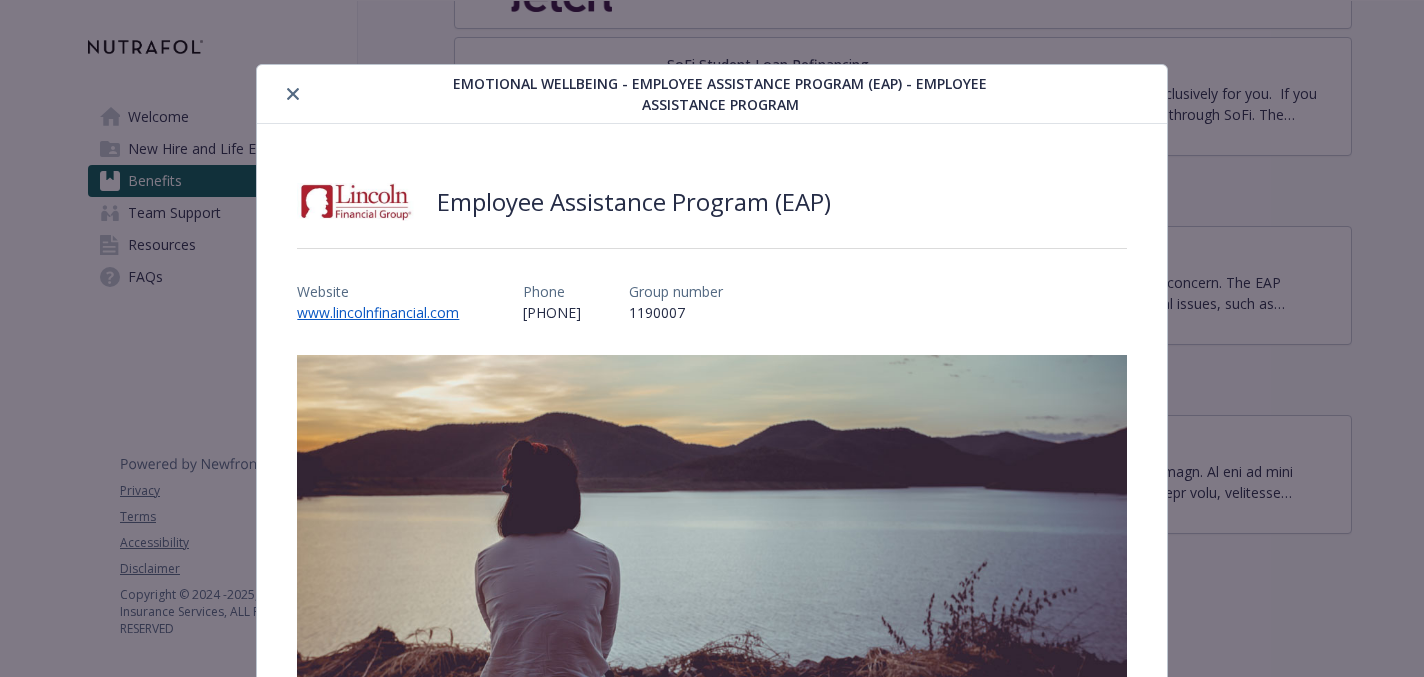 click on "Emotional Wellbeing - Employee Assistance Program (EAP) - Employee Assistance Program" at bounding box center (711, 94) 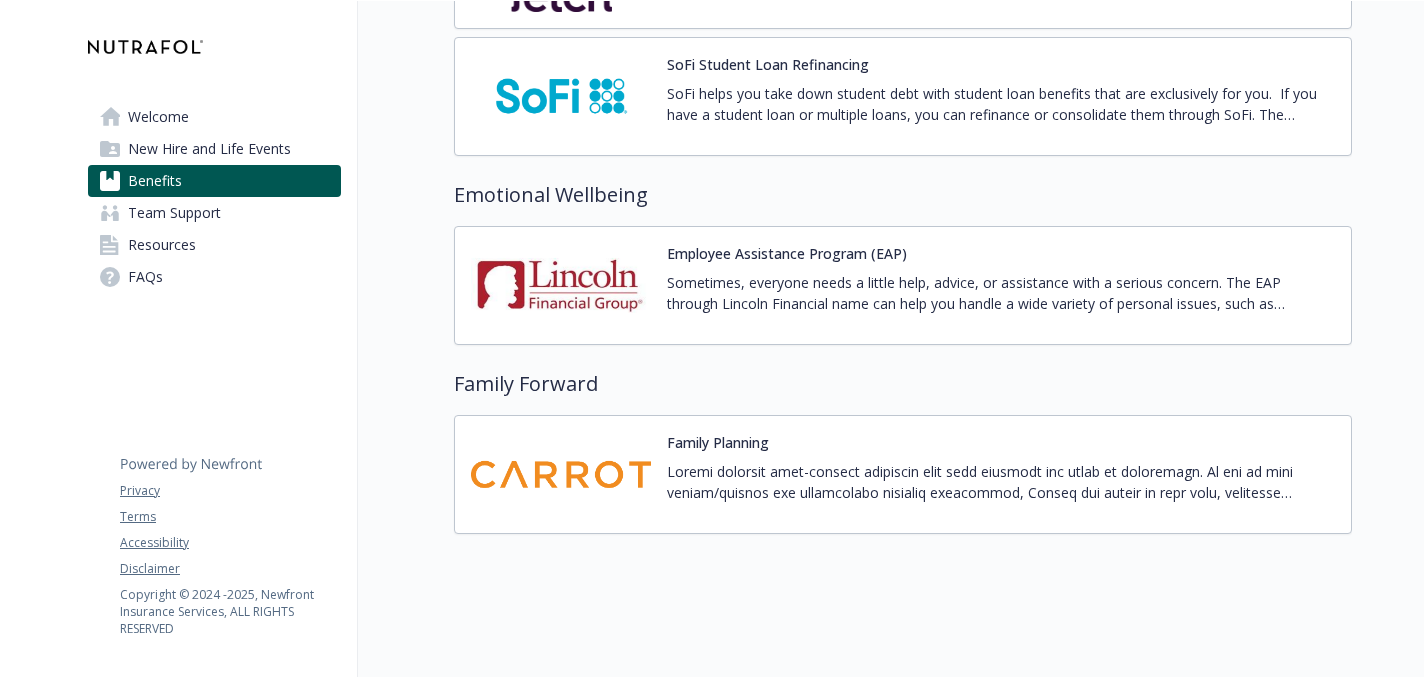 click on "Welcome" at bounding box center [158, 117] 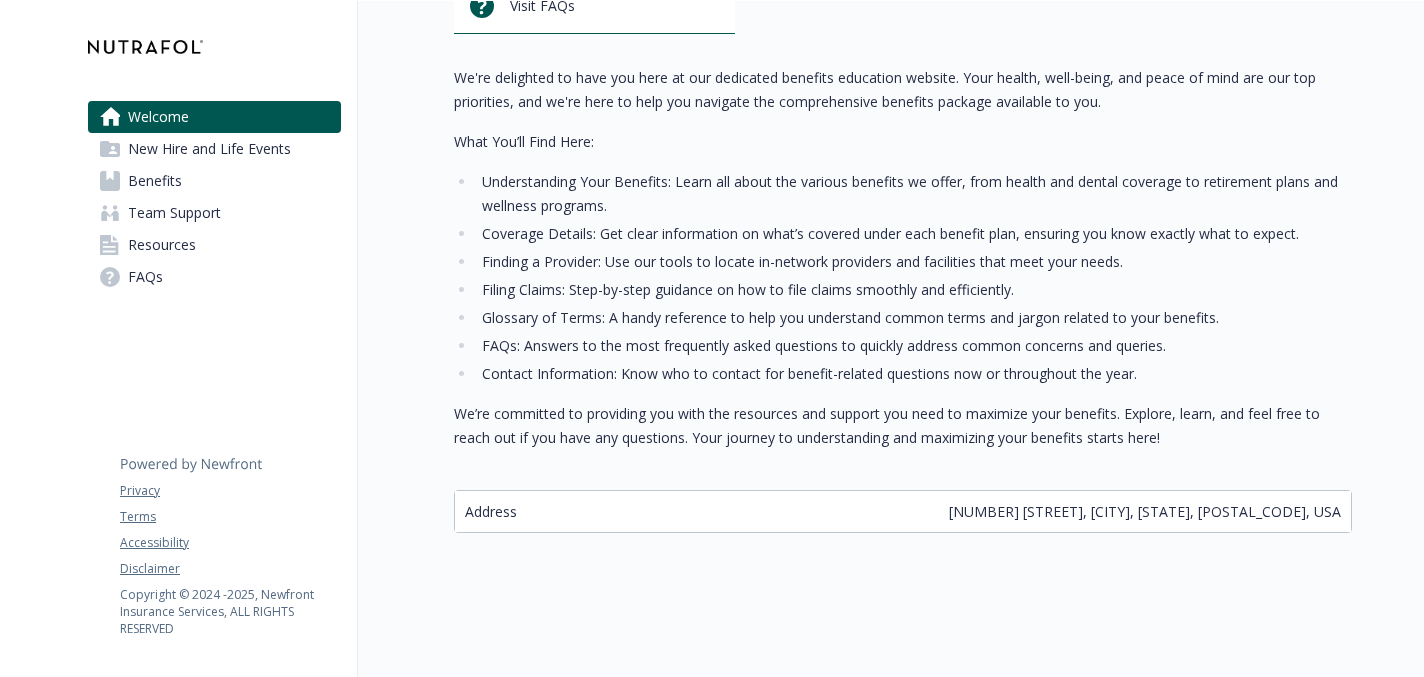 scroll, scrollTop: 0, scrollLeft: 0, axis: both 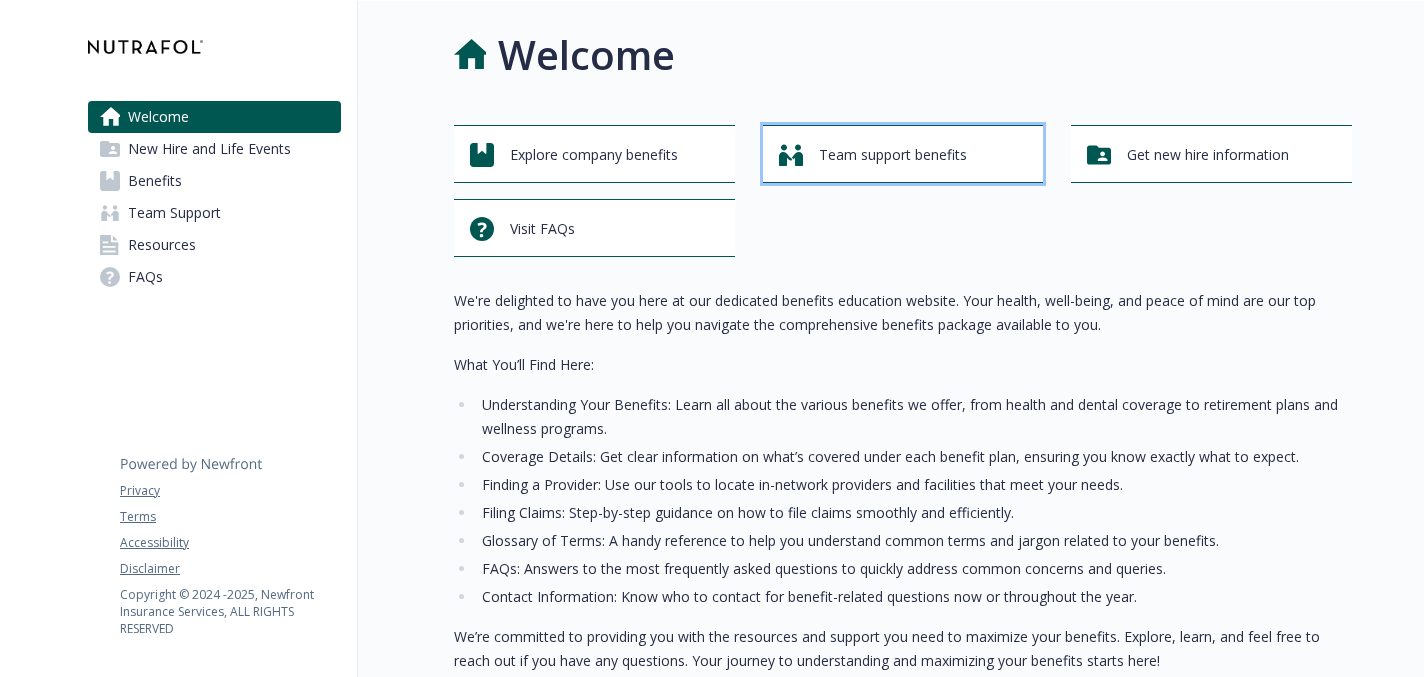 click on "Team support benefits" at bounding box center [893, 155] 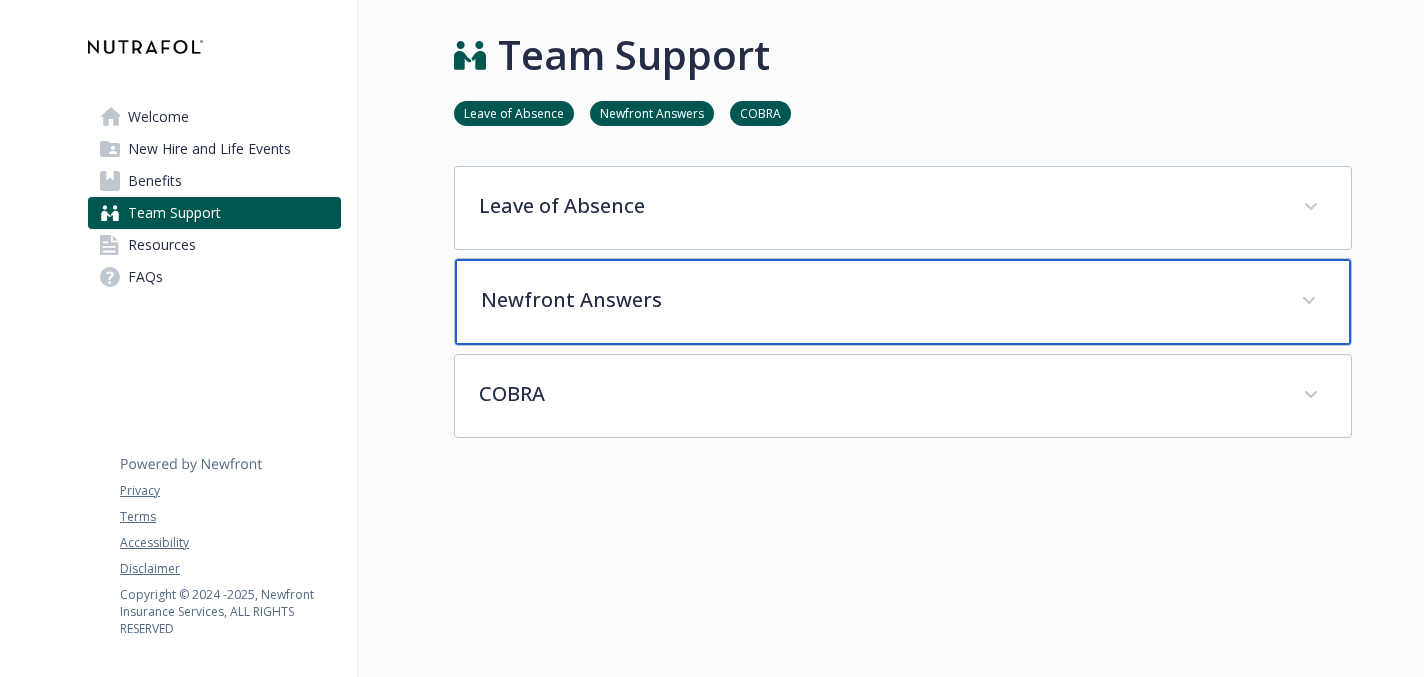 click on "Newfront Answers" at bounding box center [879, 300] 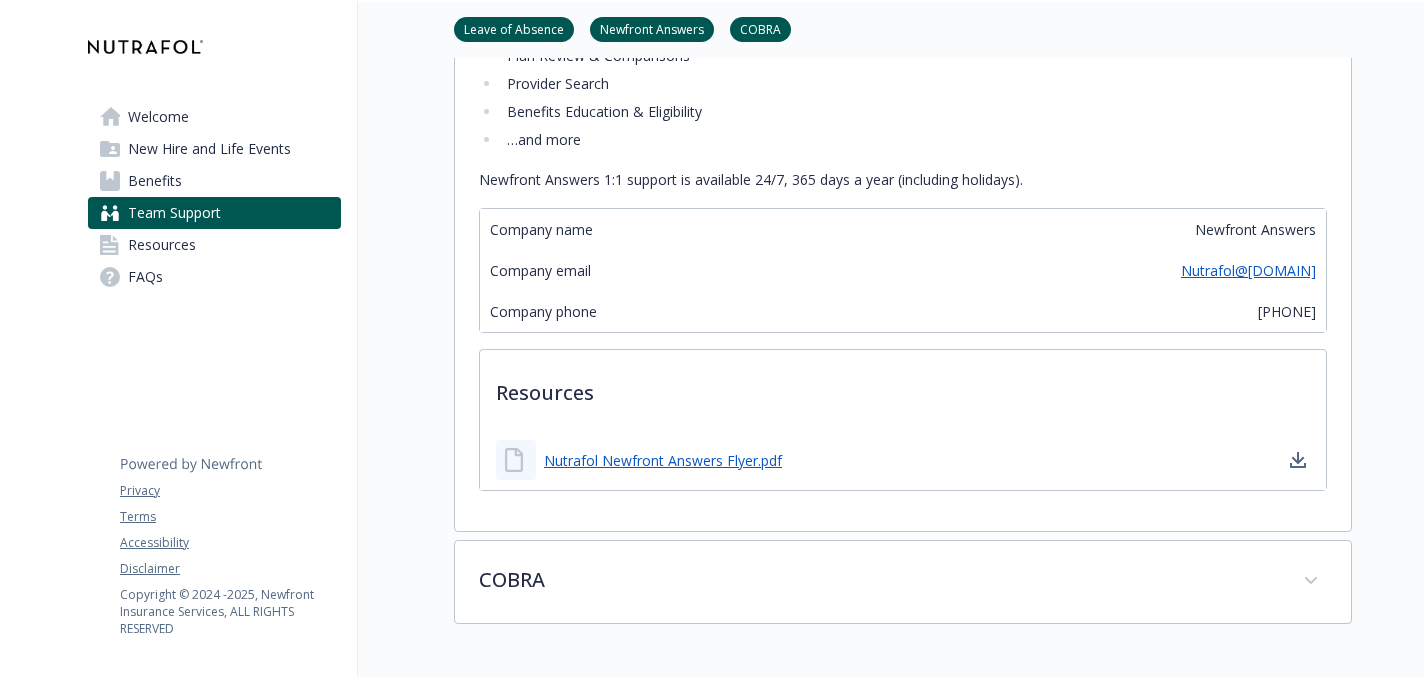scroll, scrollTop: 284, scrollLeft: 0, axis: vertical 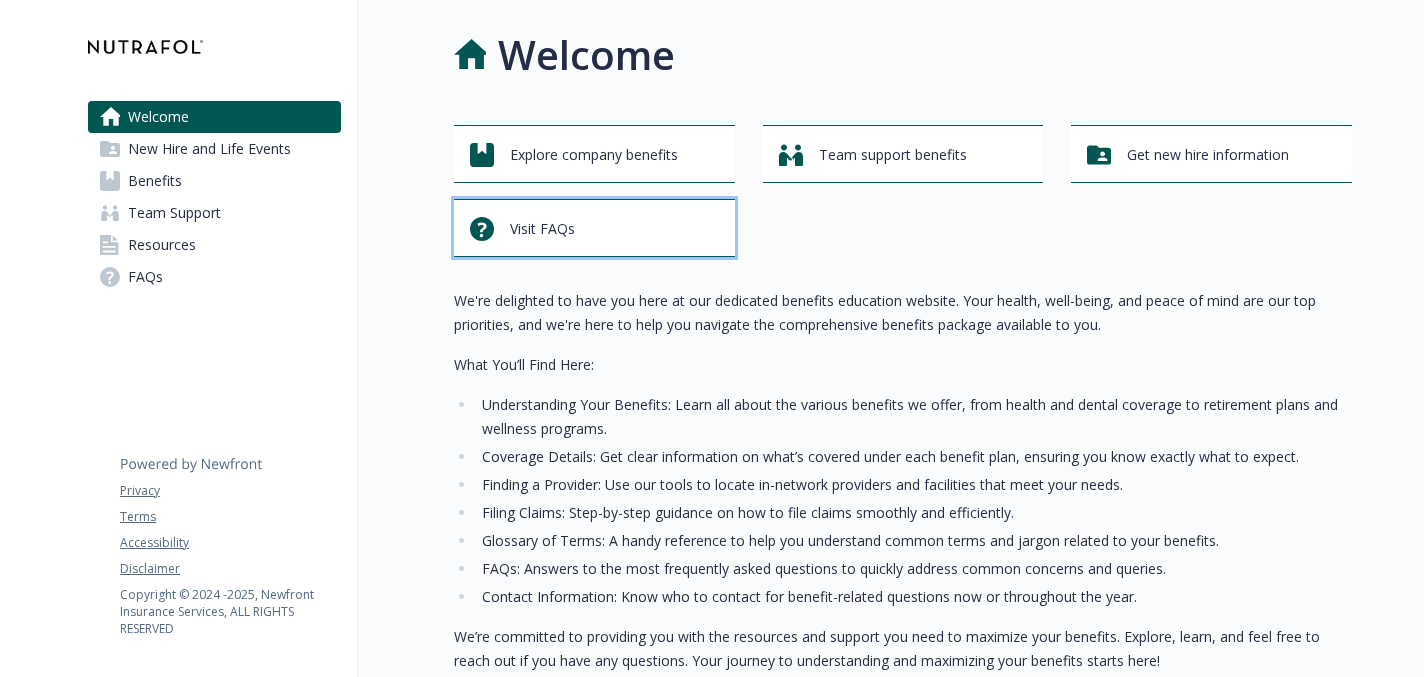 click on "Visit FAQs" at bounding box center (597, 229) 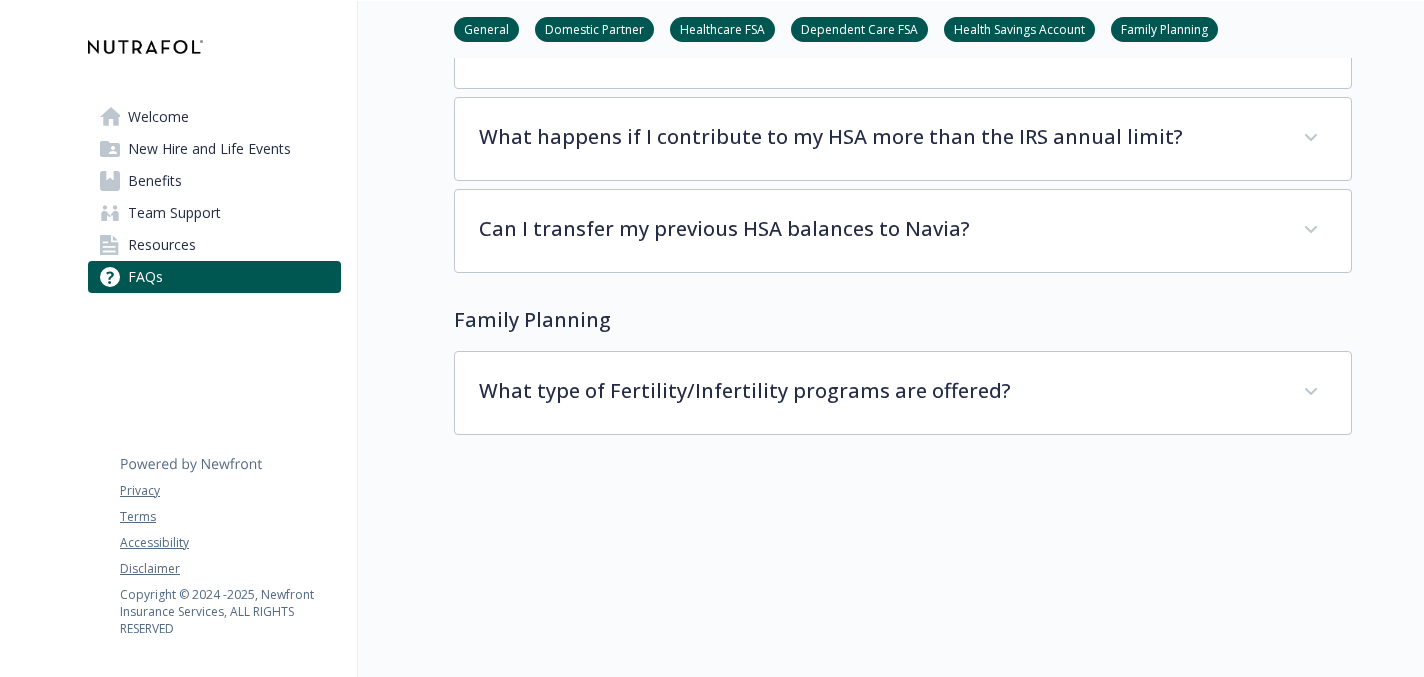 scroll, scrollTop: 3941, scrollLeft: 0, axis: vertical 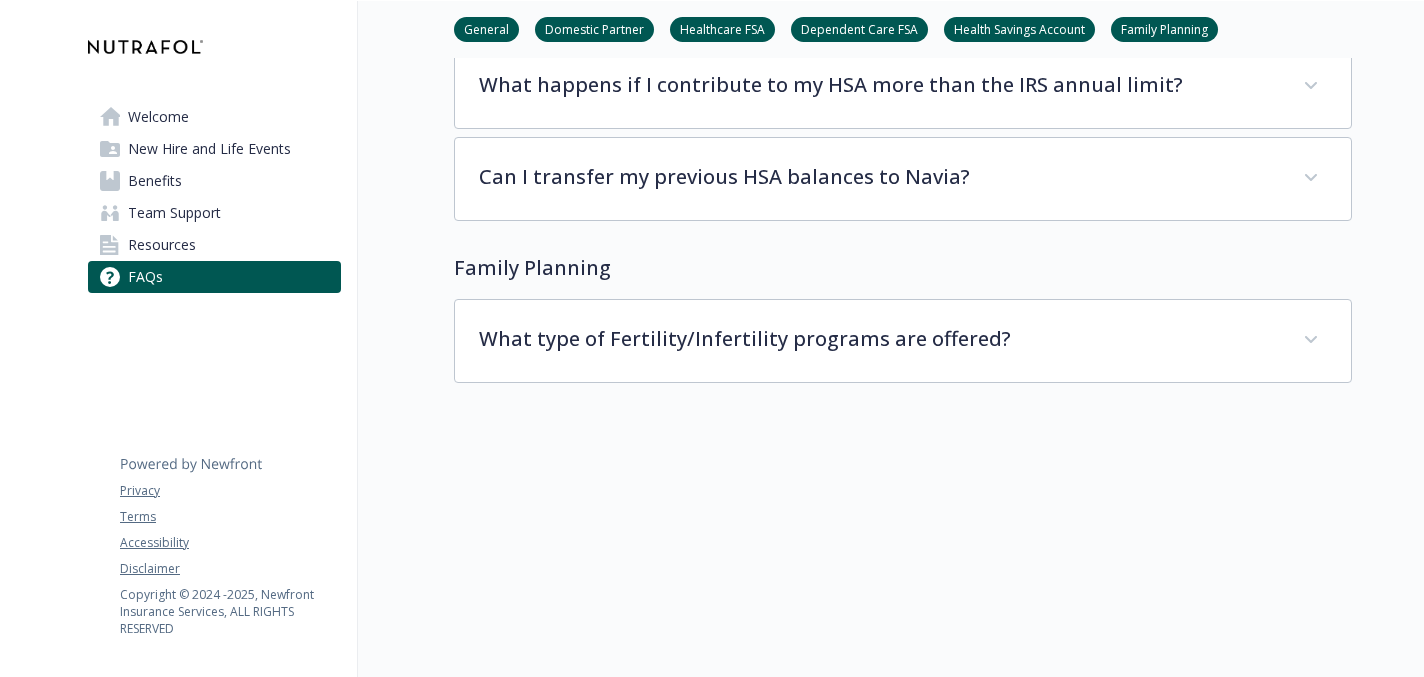 click on "Resources" at bounding box center [214, 245] 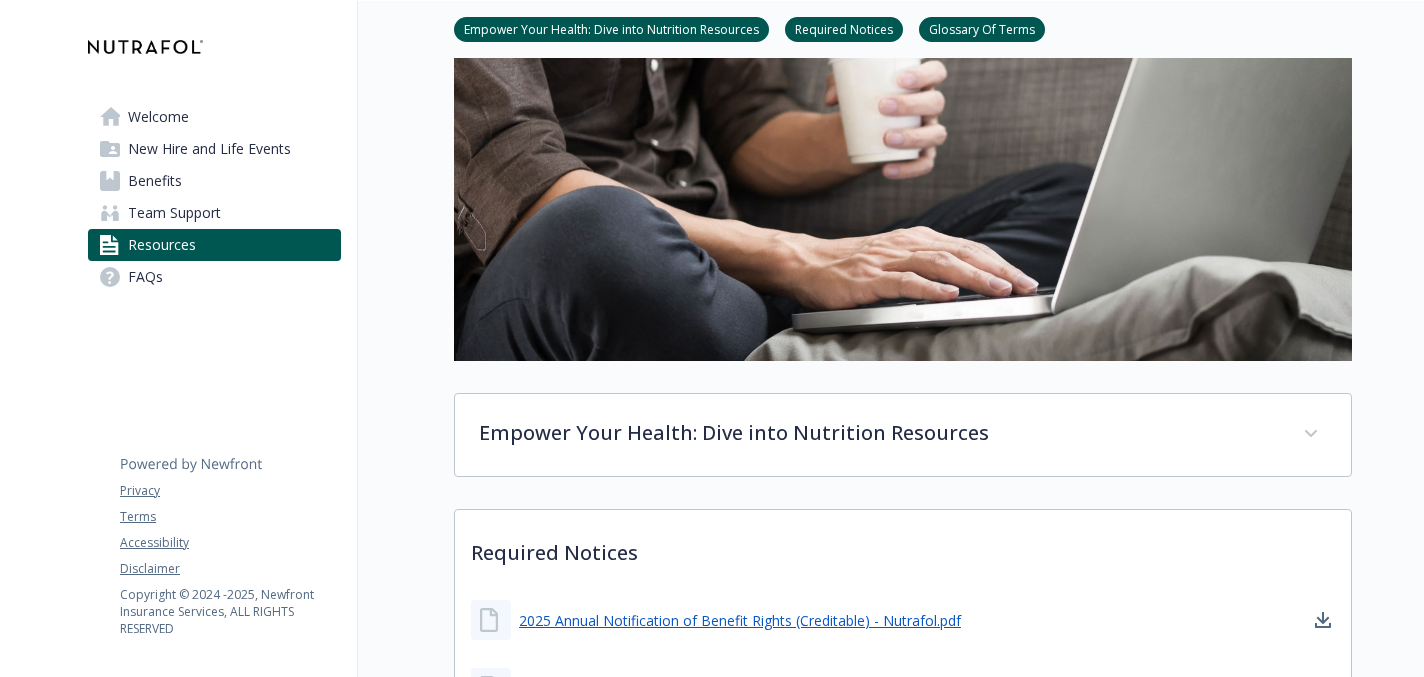 scroll, scrollTop: 0, scrollLeft: 0, axis: both 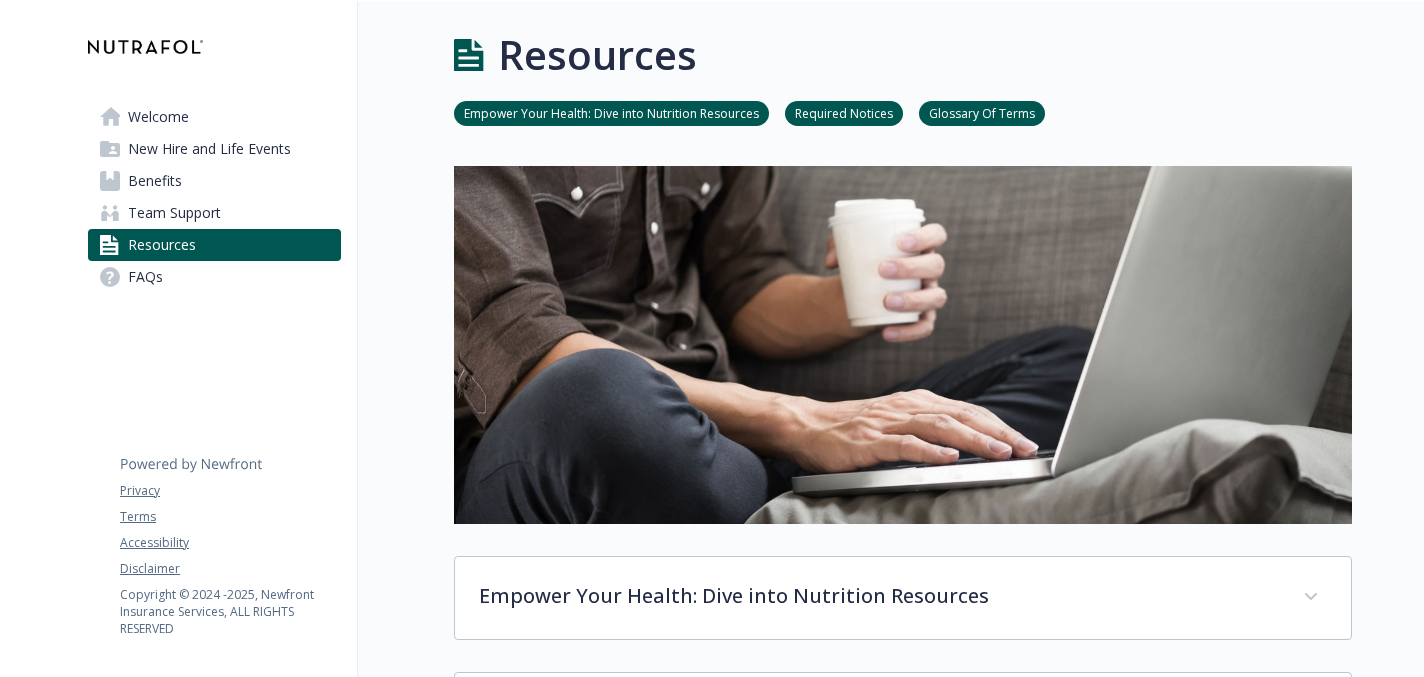 click on "New Hire and Life Events" at bounding box center [209, 149] 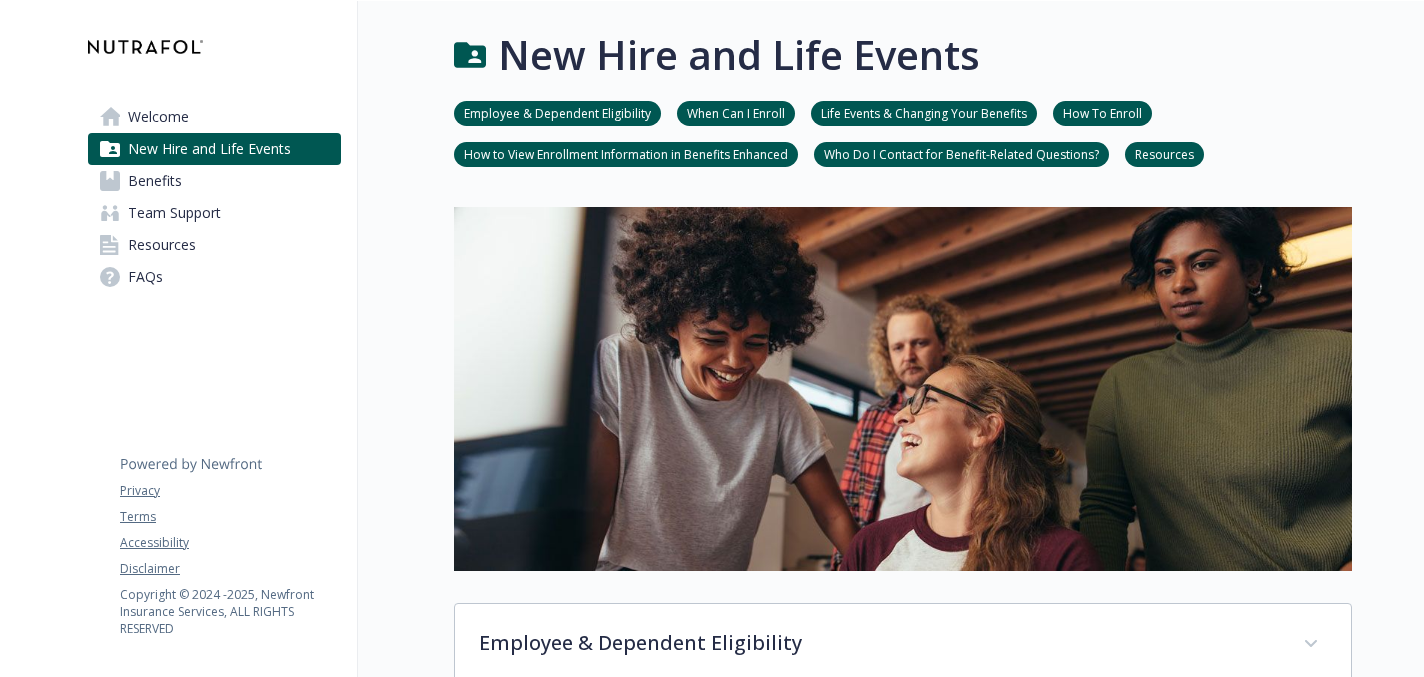 click on "Benefits" at bounding box center (155, 181) 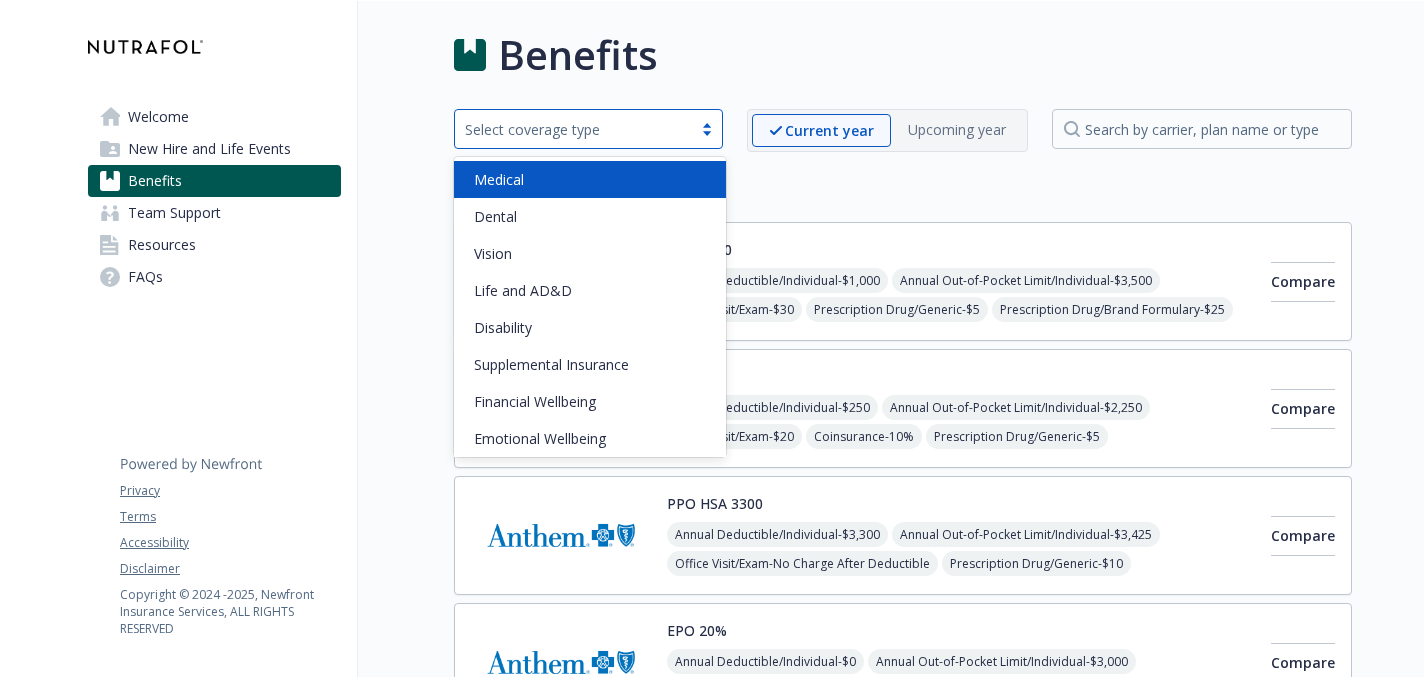 click on "Select coverage type" at bounding box center [573, 129] 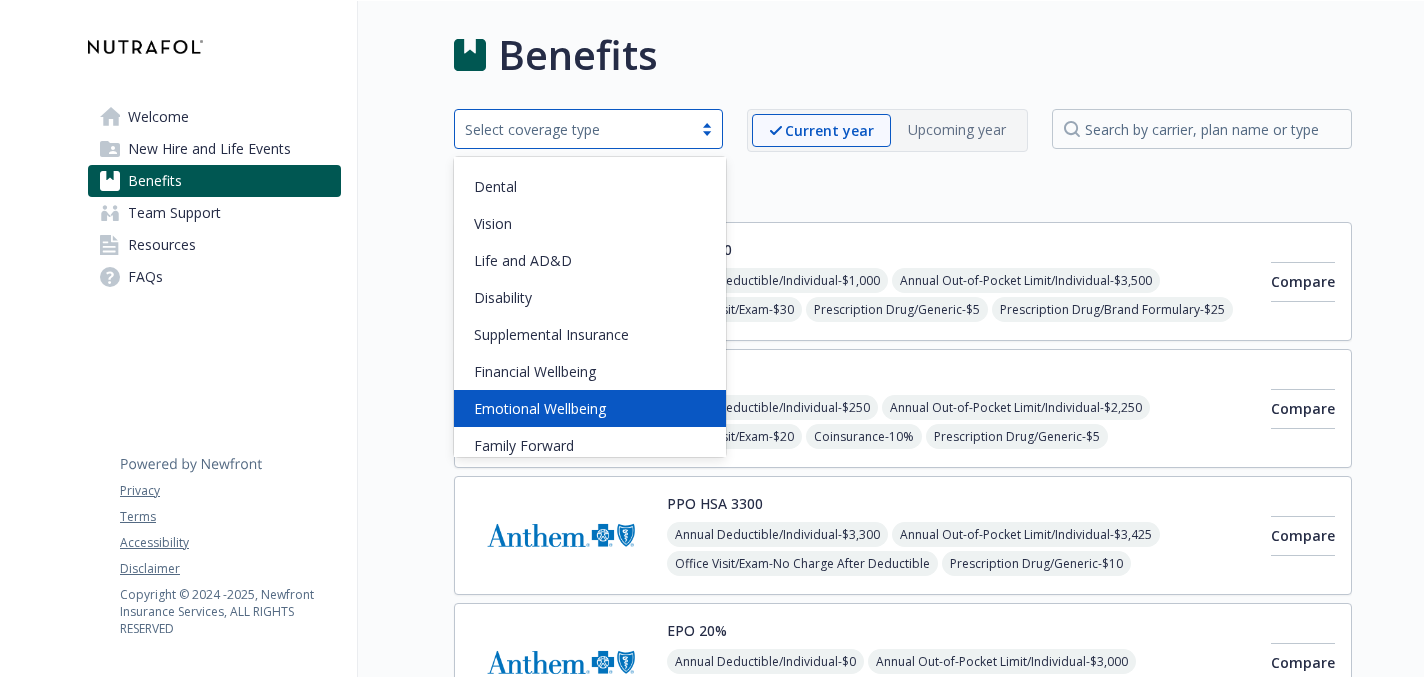 scroll, scrollTop: 41, scrollLeft: 0, axis: vertical 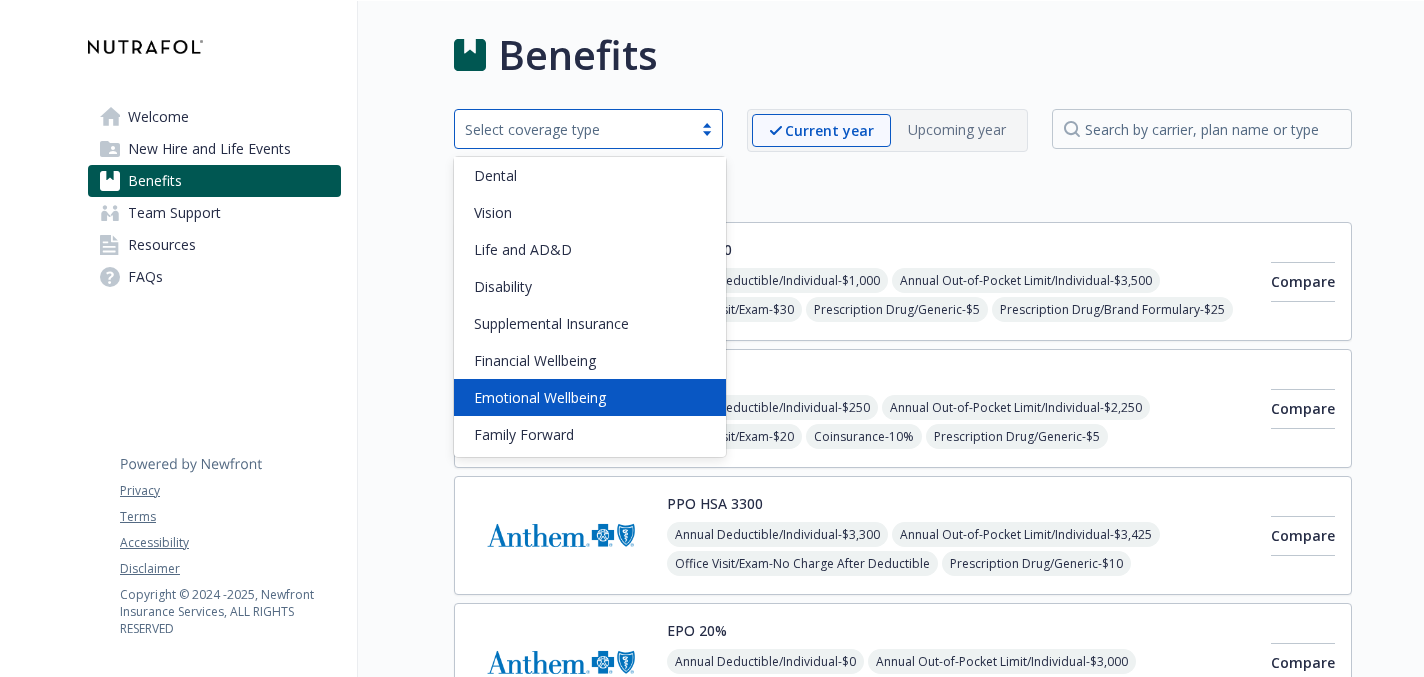 click on "Emotional Wellbeing" at bounding box center (540, 397) 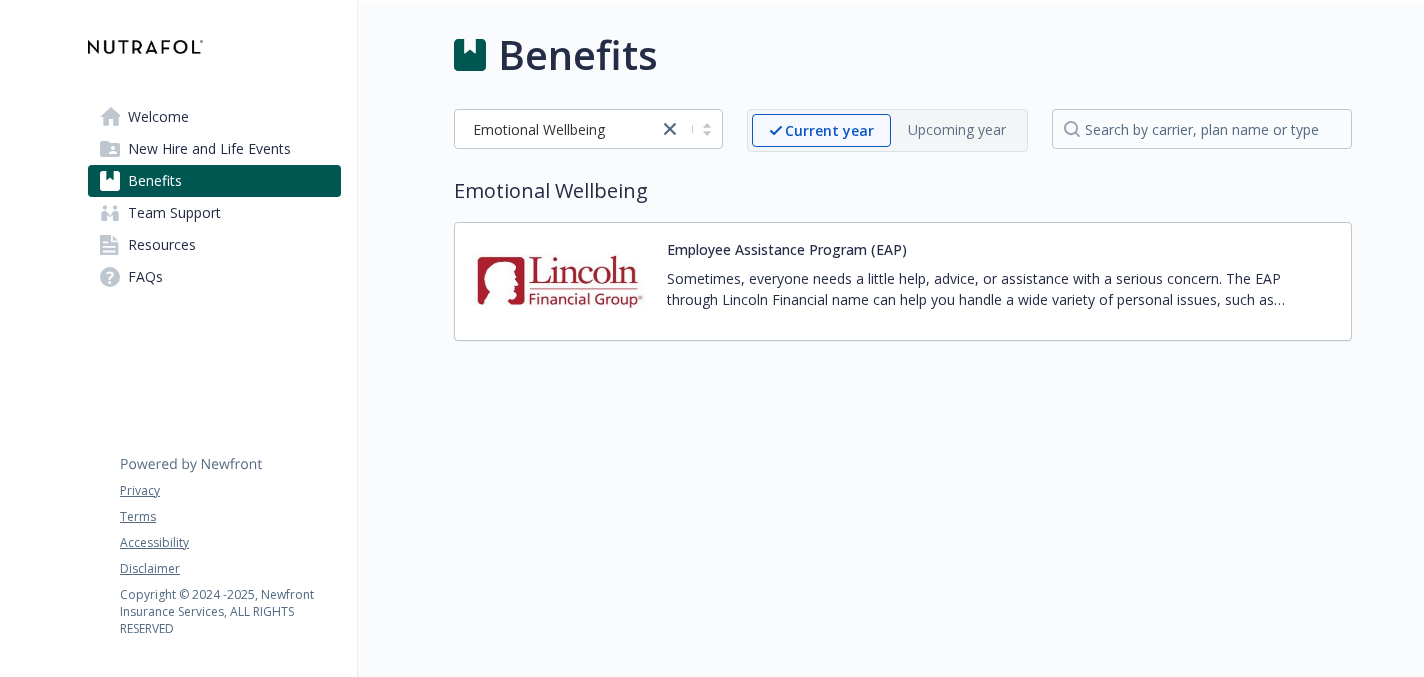 click on "Sometimes, everyone needs a little help, advice, or assistance with a serious concern. The EAP through Lincoln Financial name can help you handle a wide variety of personal issues, such as emotional health and substance use disorder, parenting and childcare needs, financial coaching, legal consultation, and eldercare resources.
Best of all, contacting the EAP is completely confidential, free, and available to any member of your immediate household." at bounding box center [1001, 289] 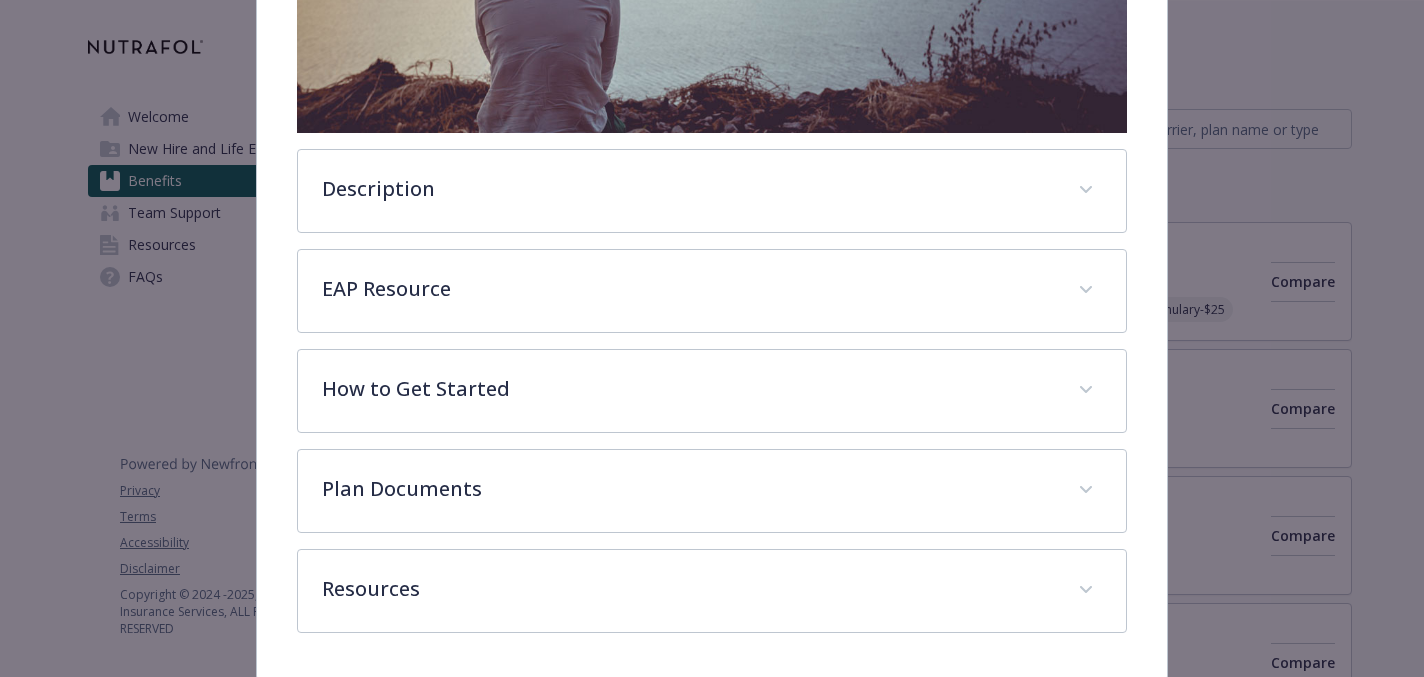 scroll, scrollTop: 570, scrollLeft: 0, axis: vertical 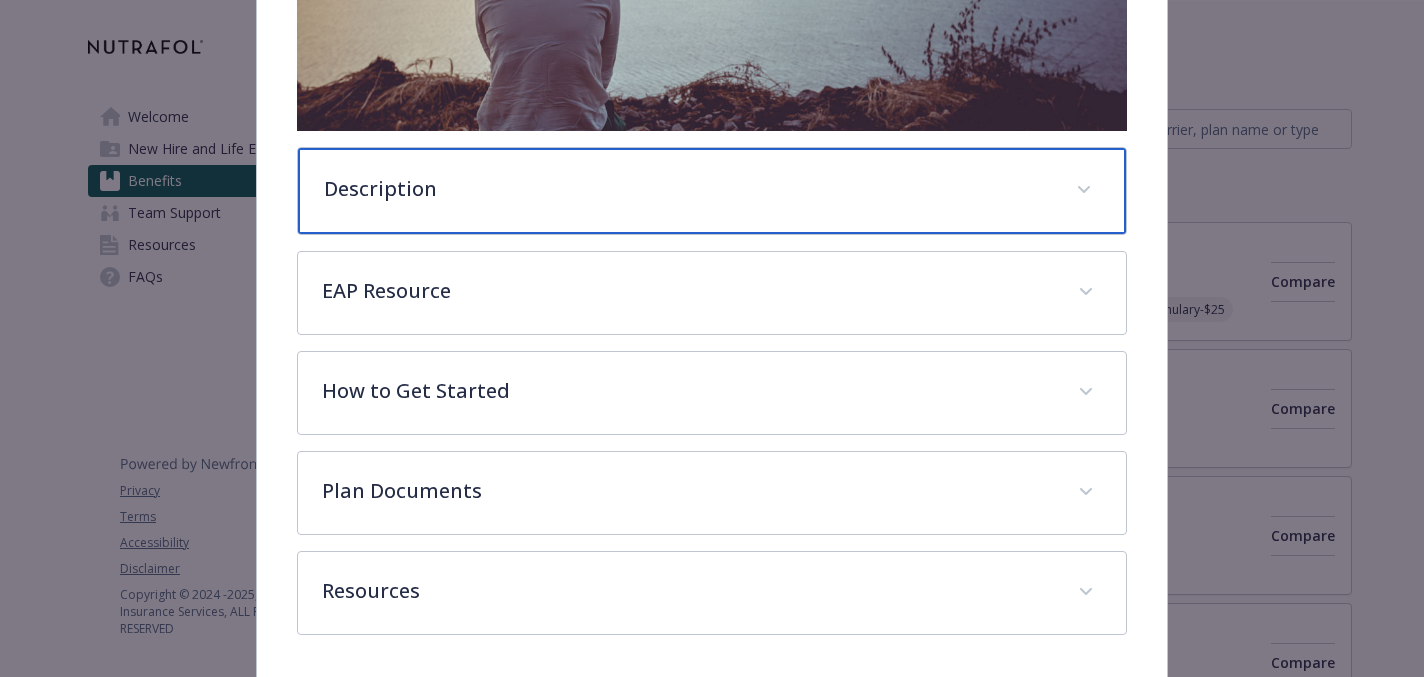 click on "Description" at bounding box center (711, 191) 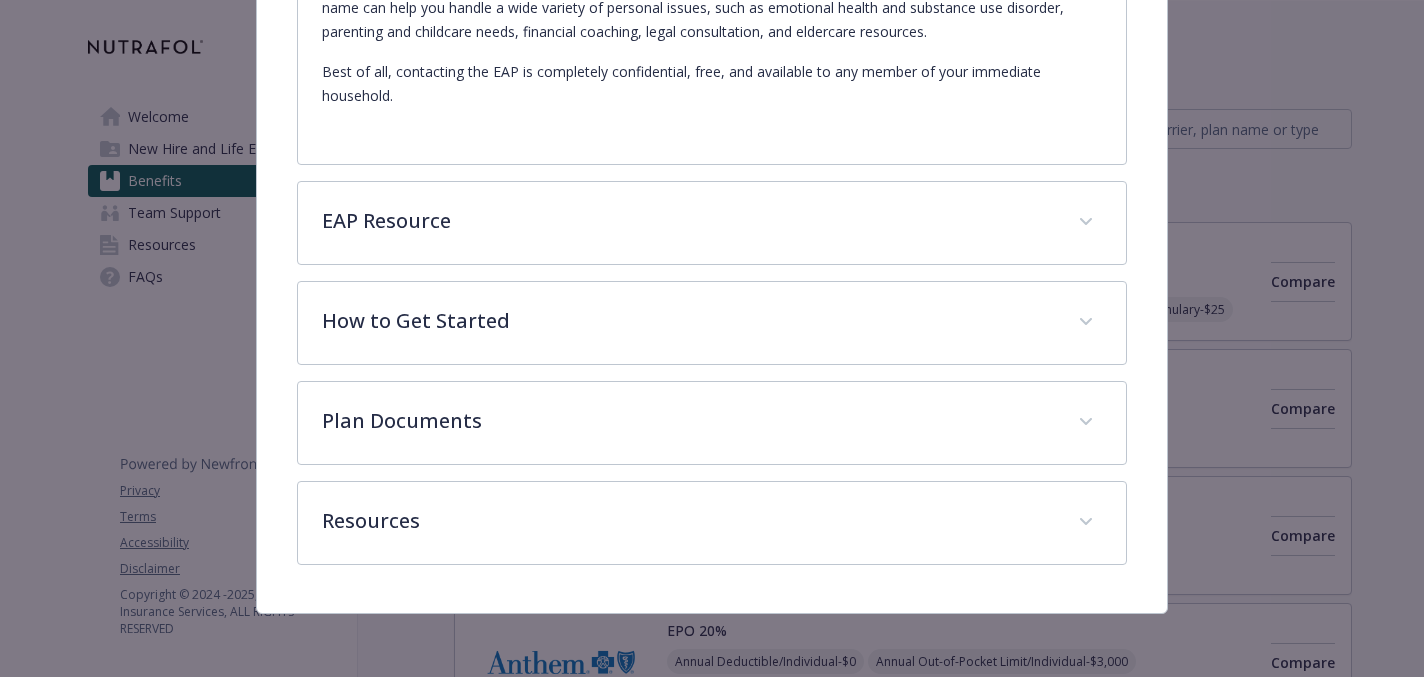 scroll, scrollTop: 435, scrollLeft: 0, axis: vertical 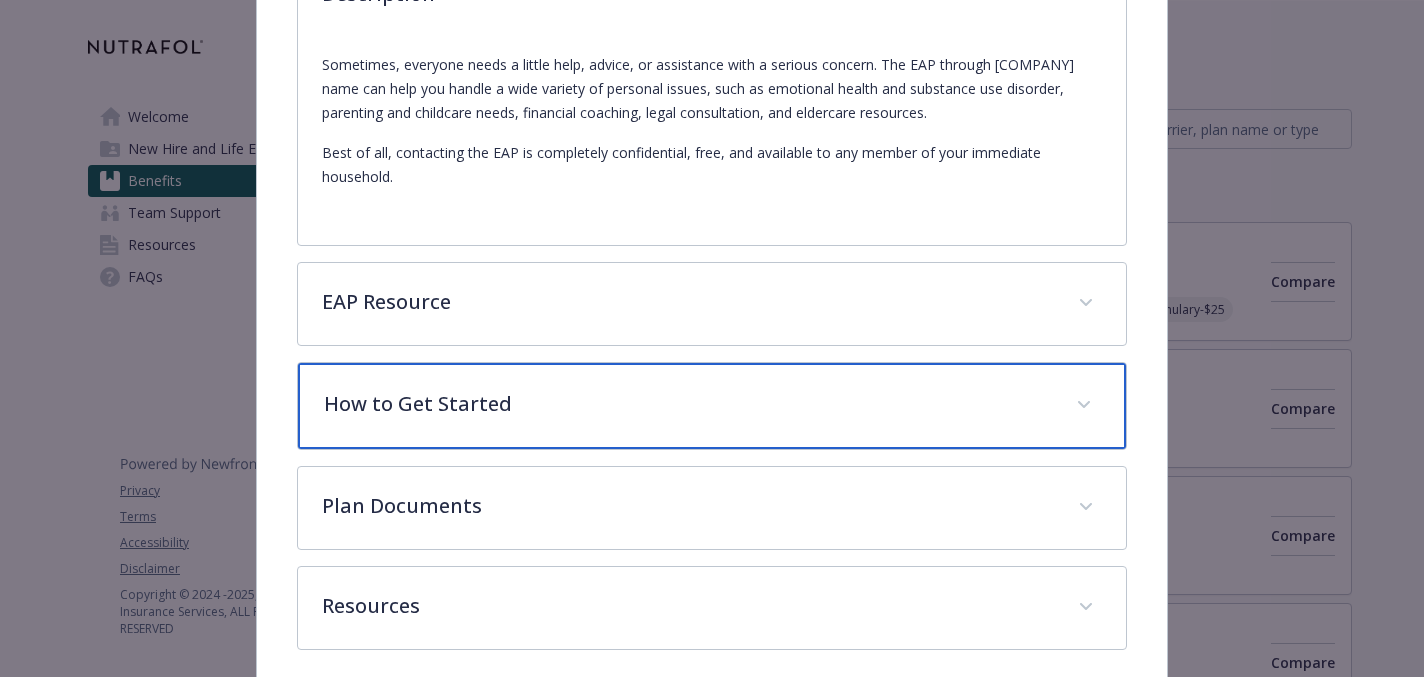 click on "How to Get Started" at bounding box center (711, 406) 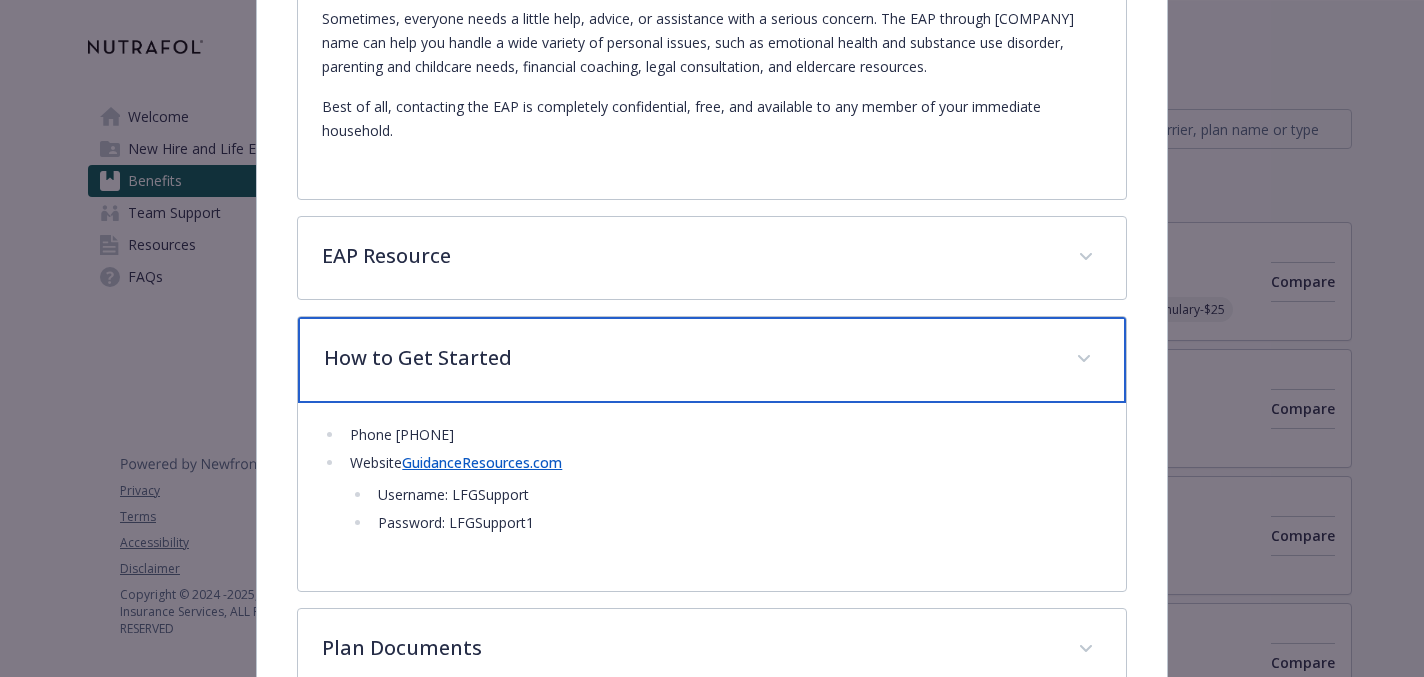 scroll, scrollTop: 817, scrollLeft: 0, axis: vertical 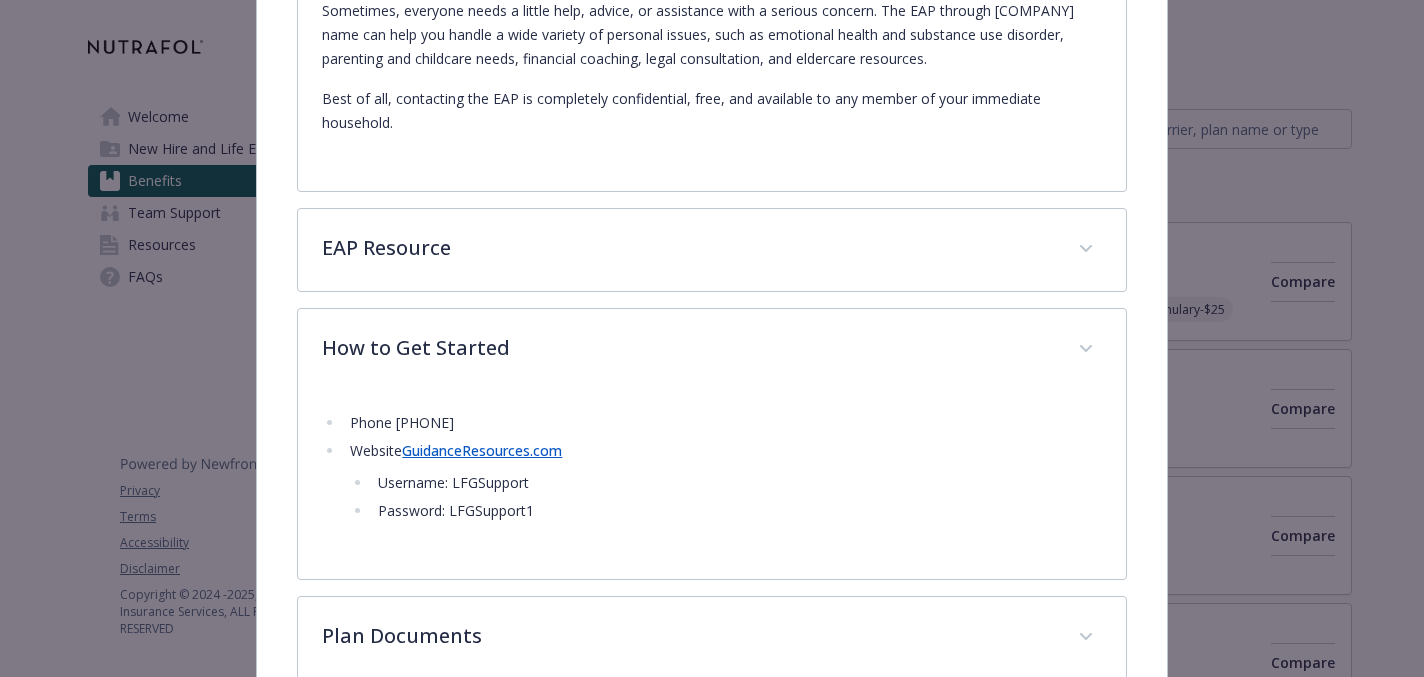click on "GuidanceResources.com" at bounding box center (482, 450) 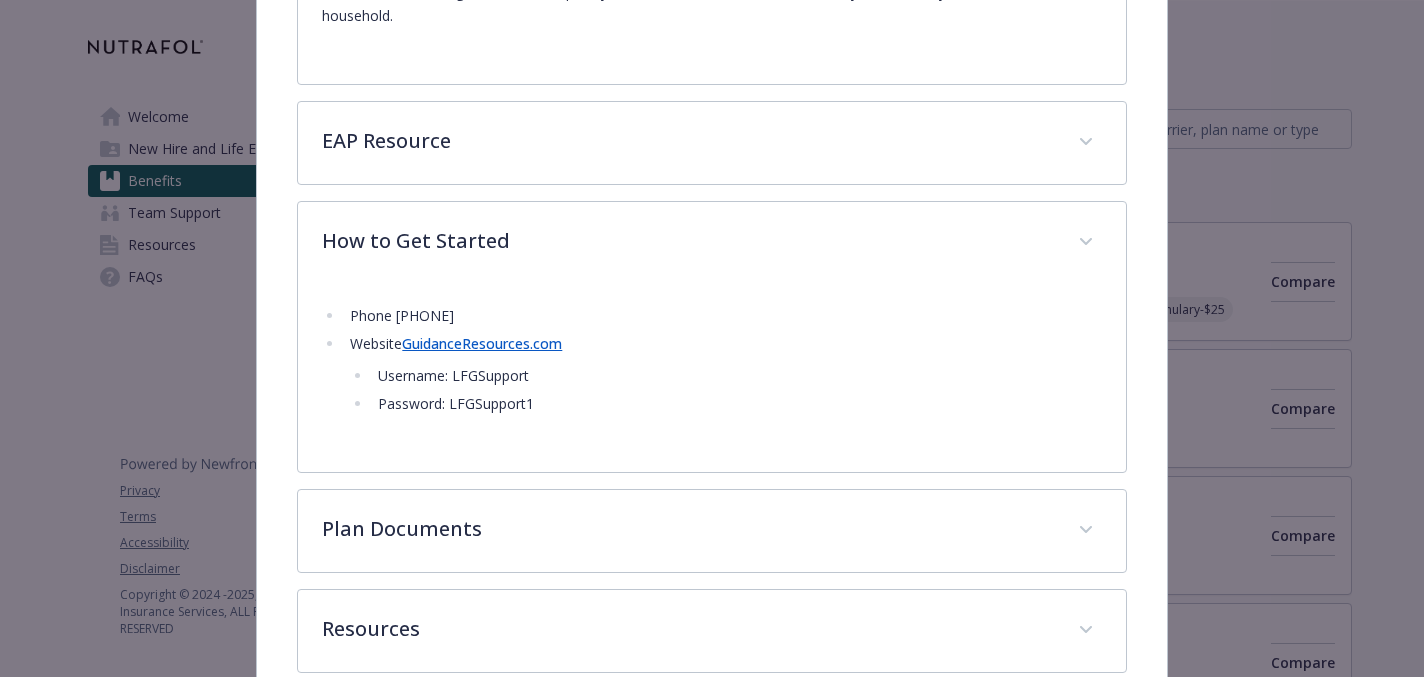 scroll, scrollTop: 1032, scrollLeft: 0, axis: vertical 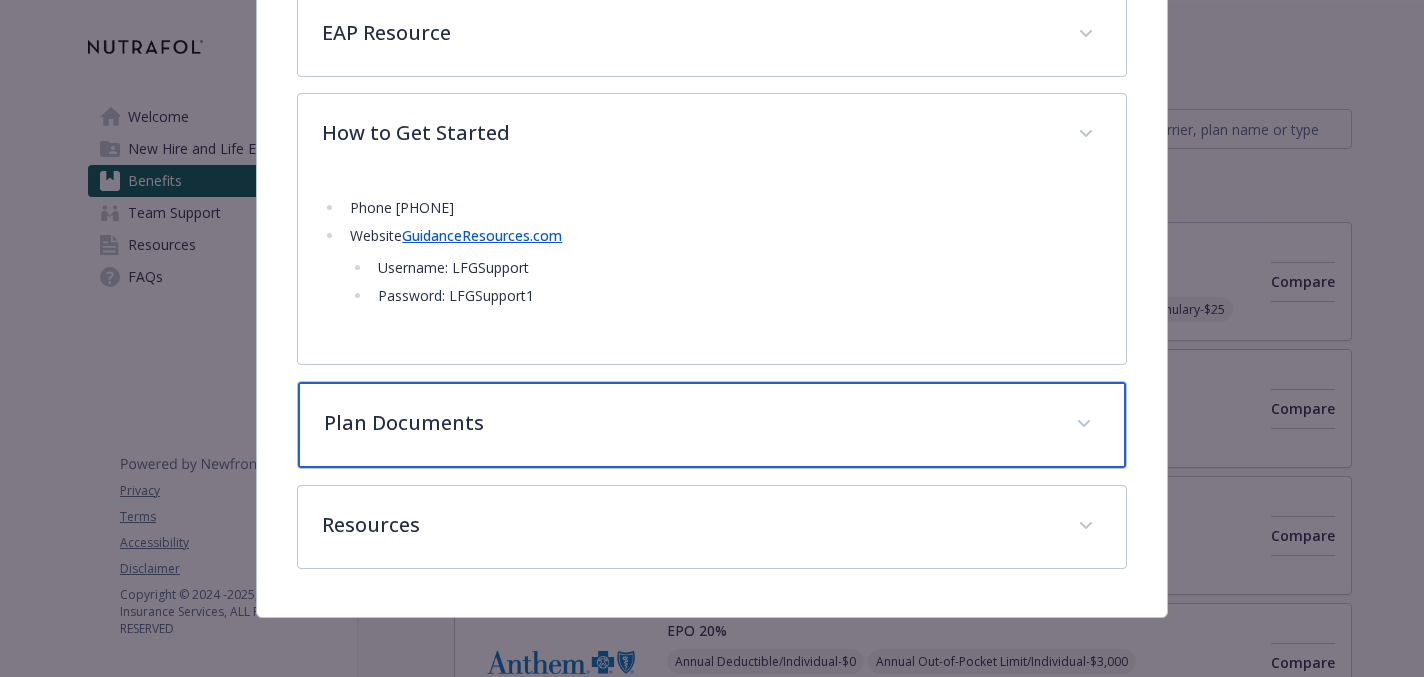click on "Plan Documents" at bounding box center (687, 423) 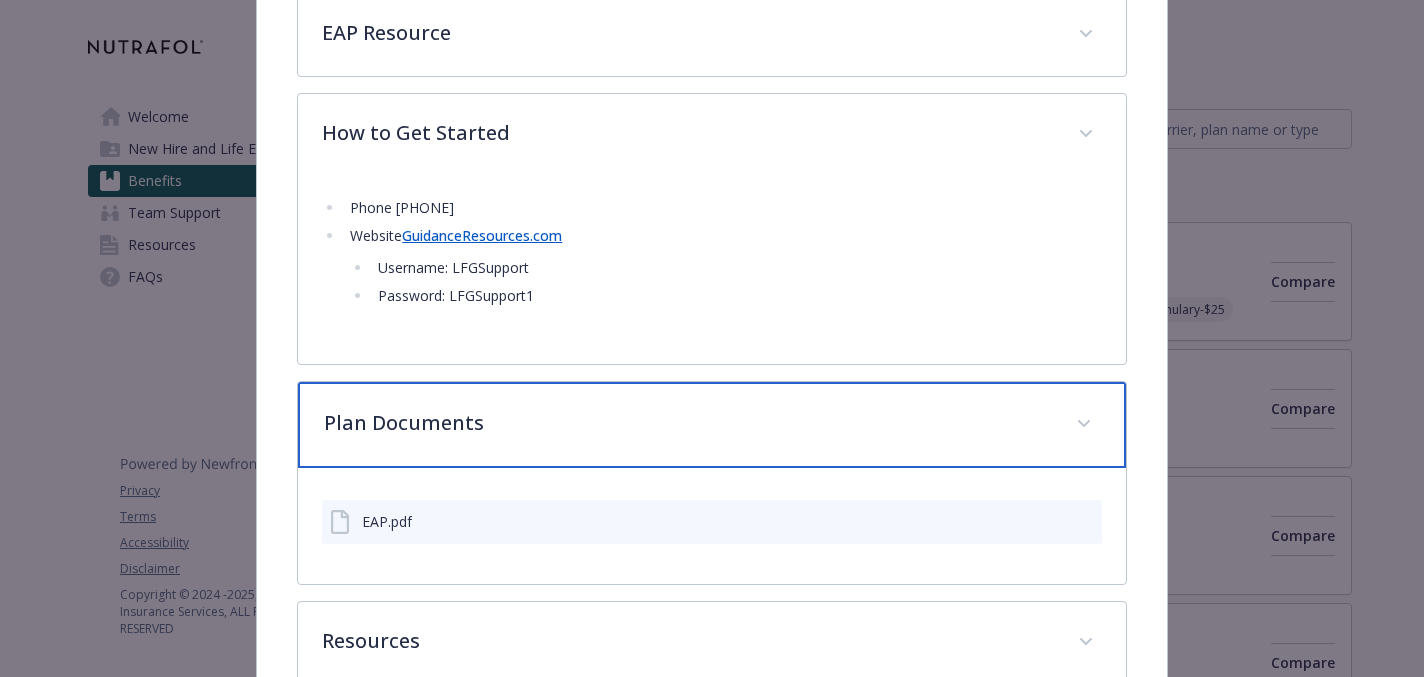 scroll, scrollTop: 1152, scrollLeft: 0, axis: vertical 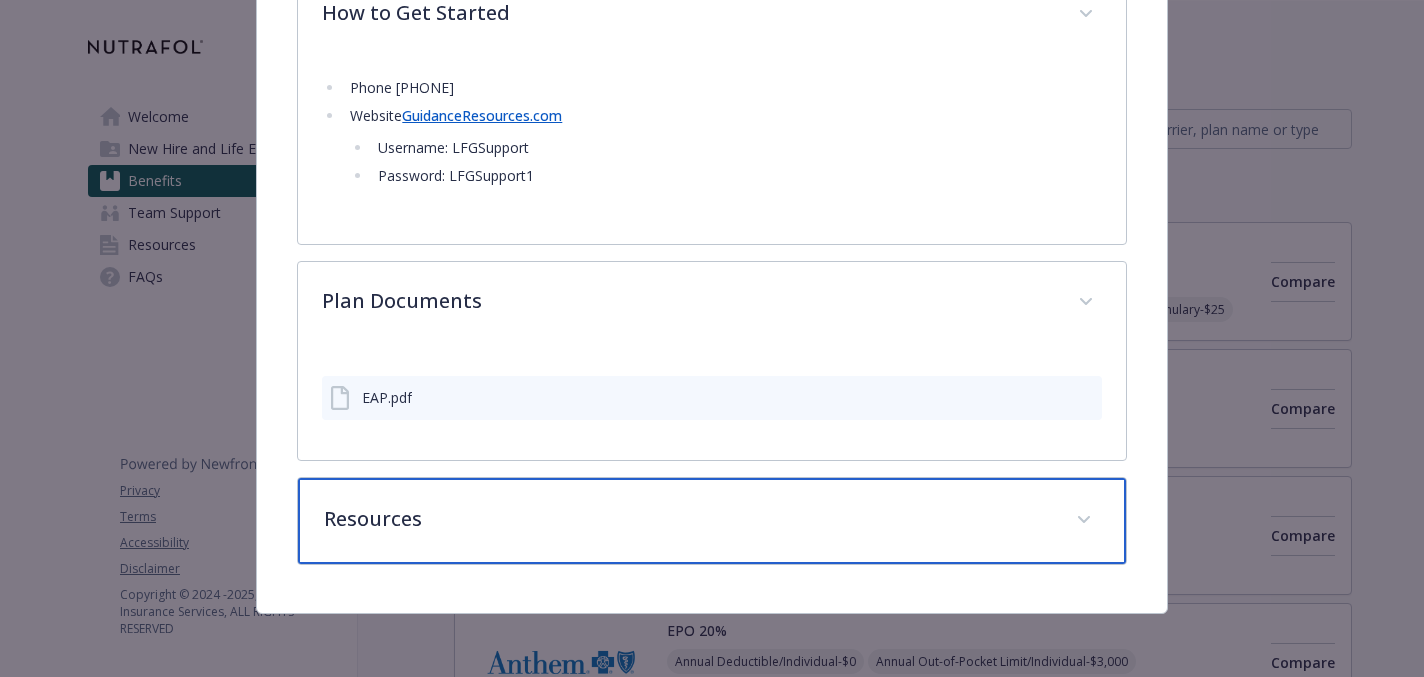 click on "Resources" at bounding box center [687, 519] 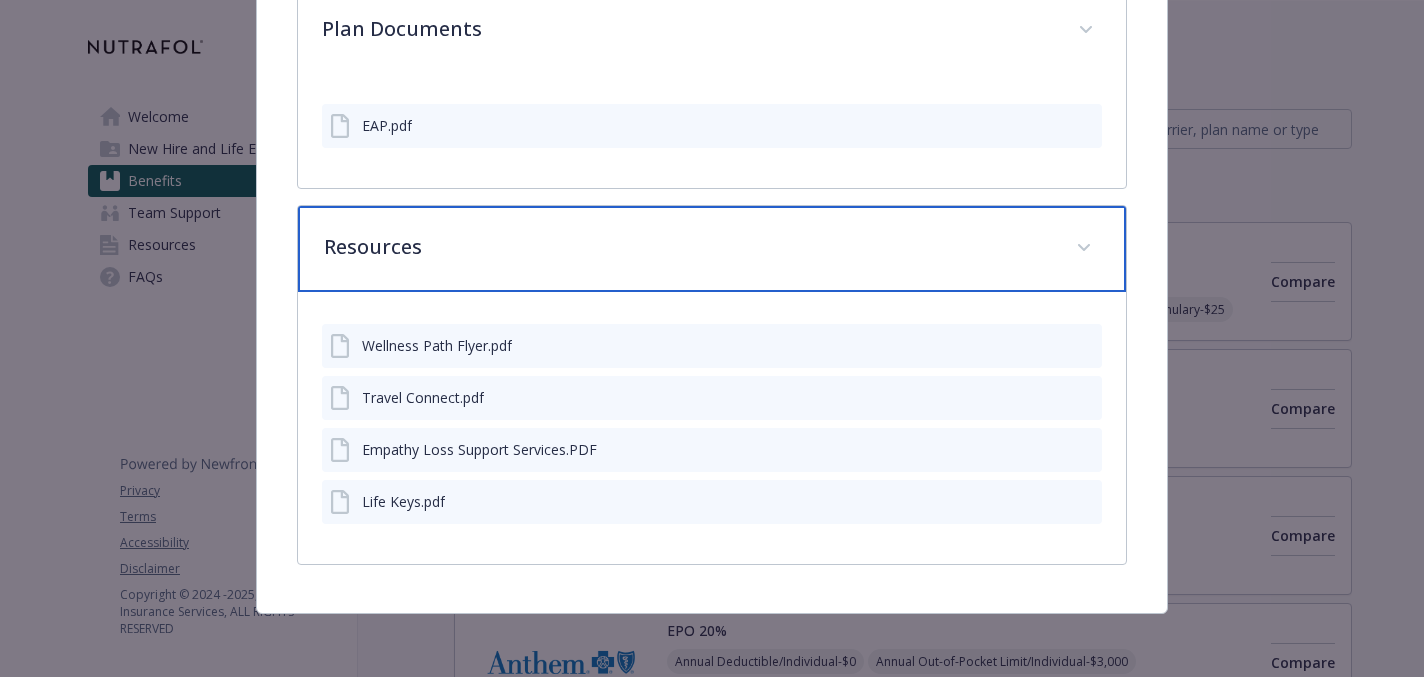 scroll, scrollTop: 1090, scrollLeft: 0, axis: vertical 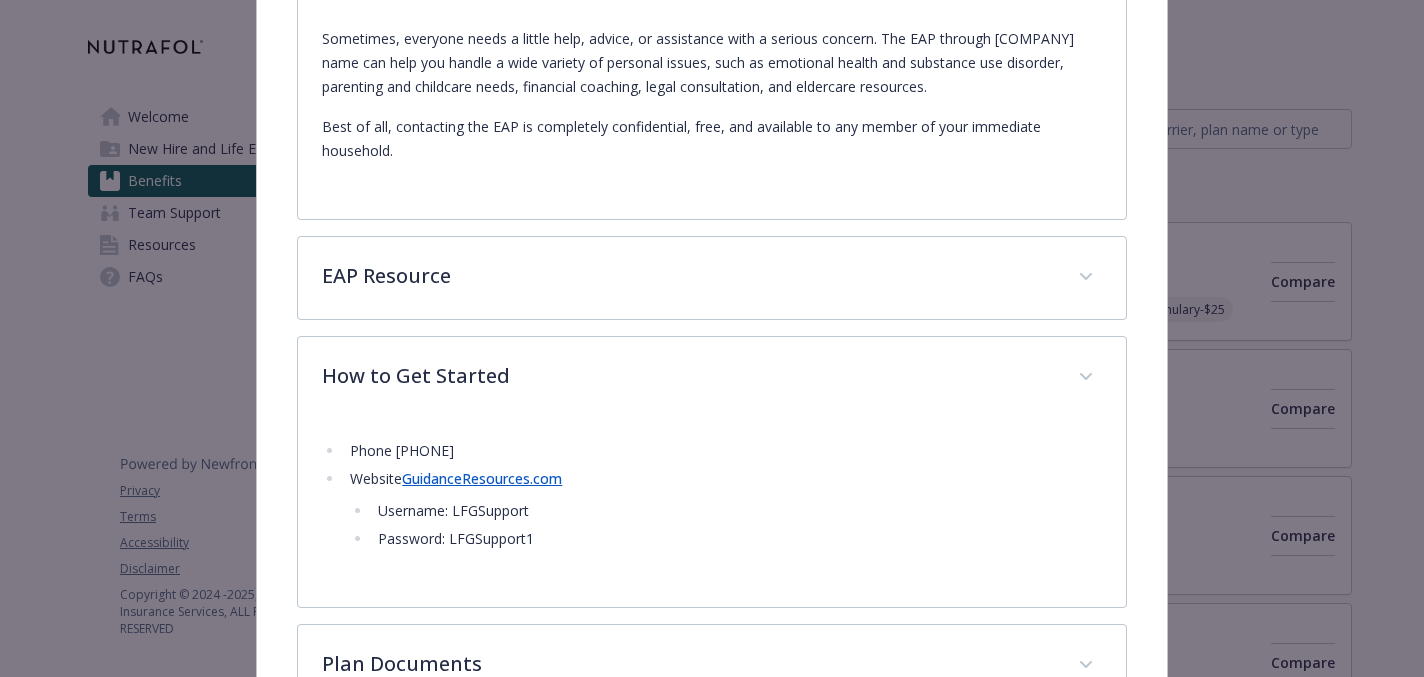 click on "GuidanceResources.com" at bounding box center [482, 478] 